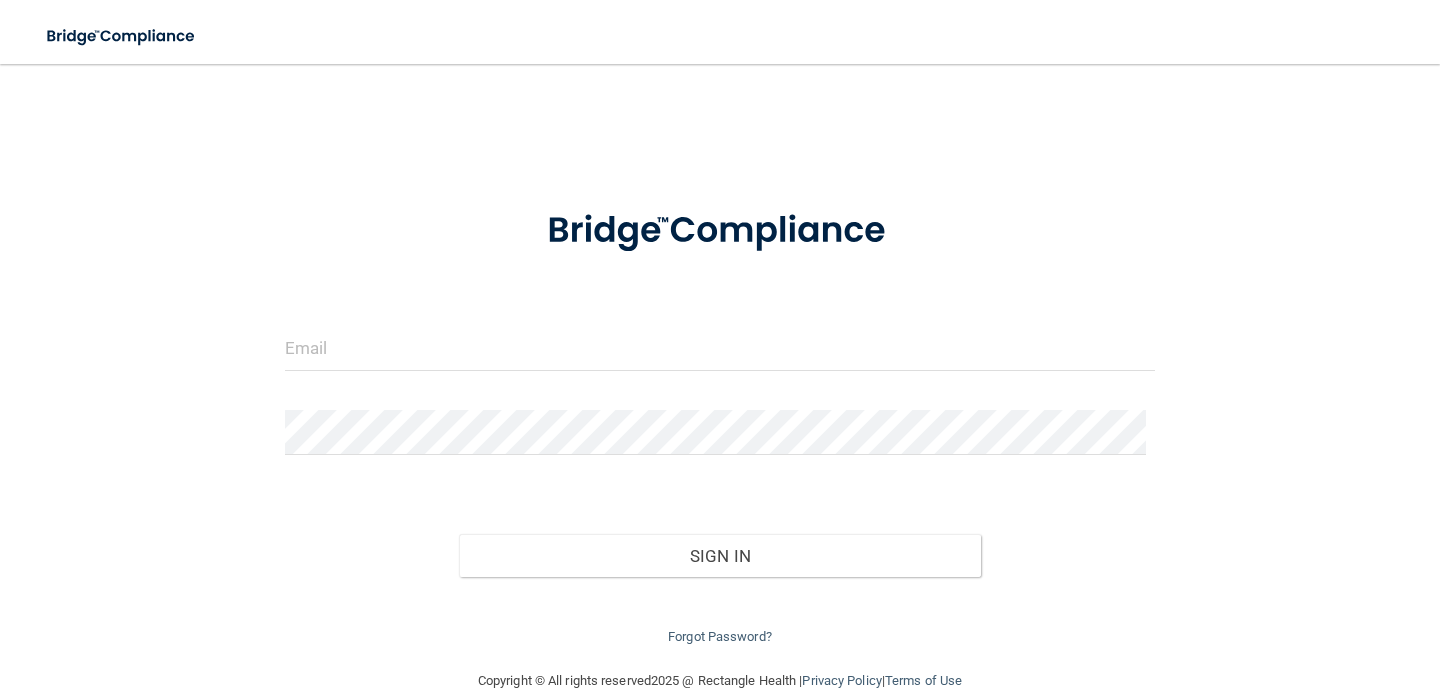 scroll, scrollTop: 0, scrollLeft: 0, axis: both 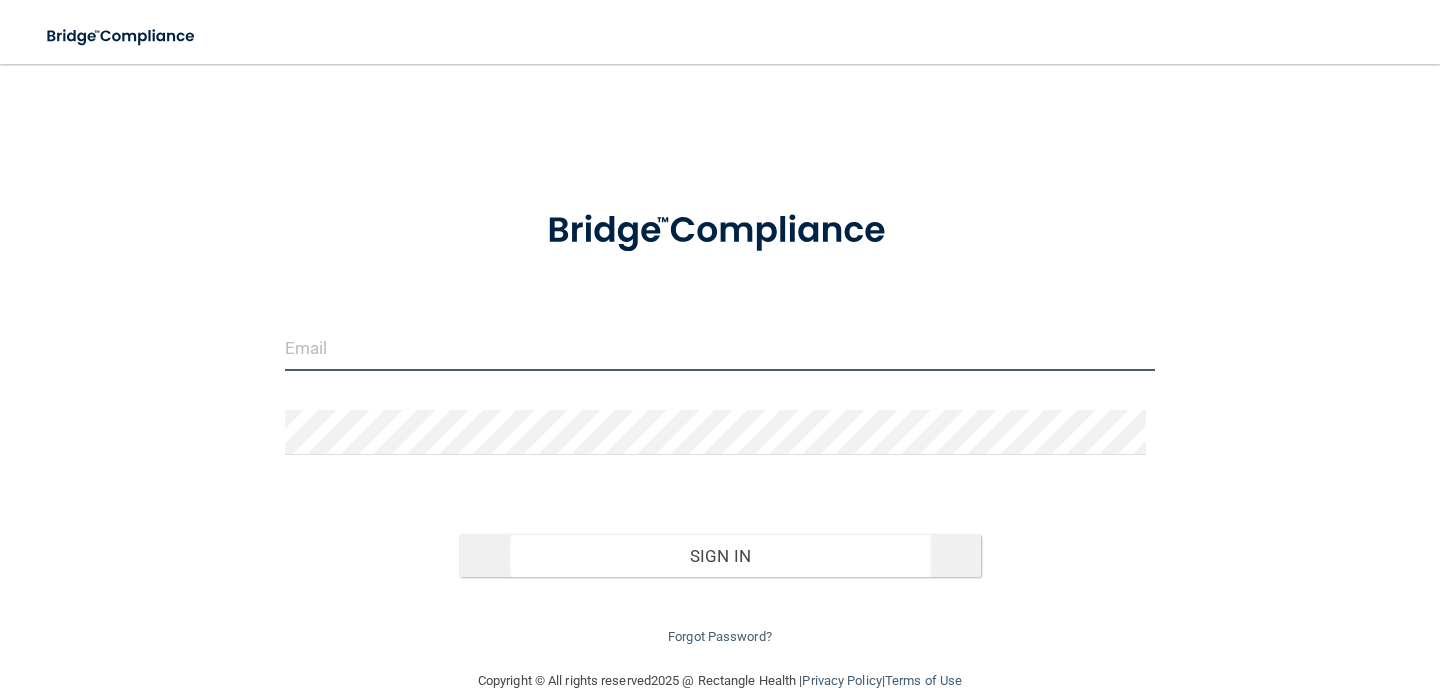type on "[EMAIL]" 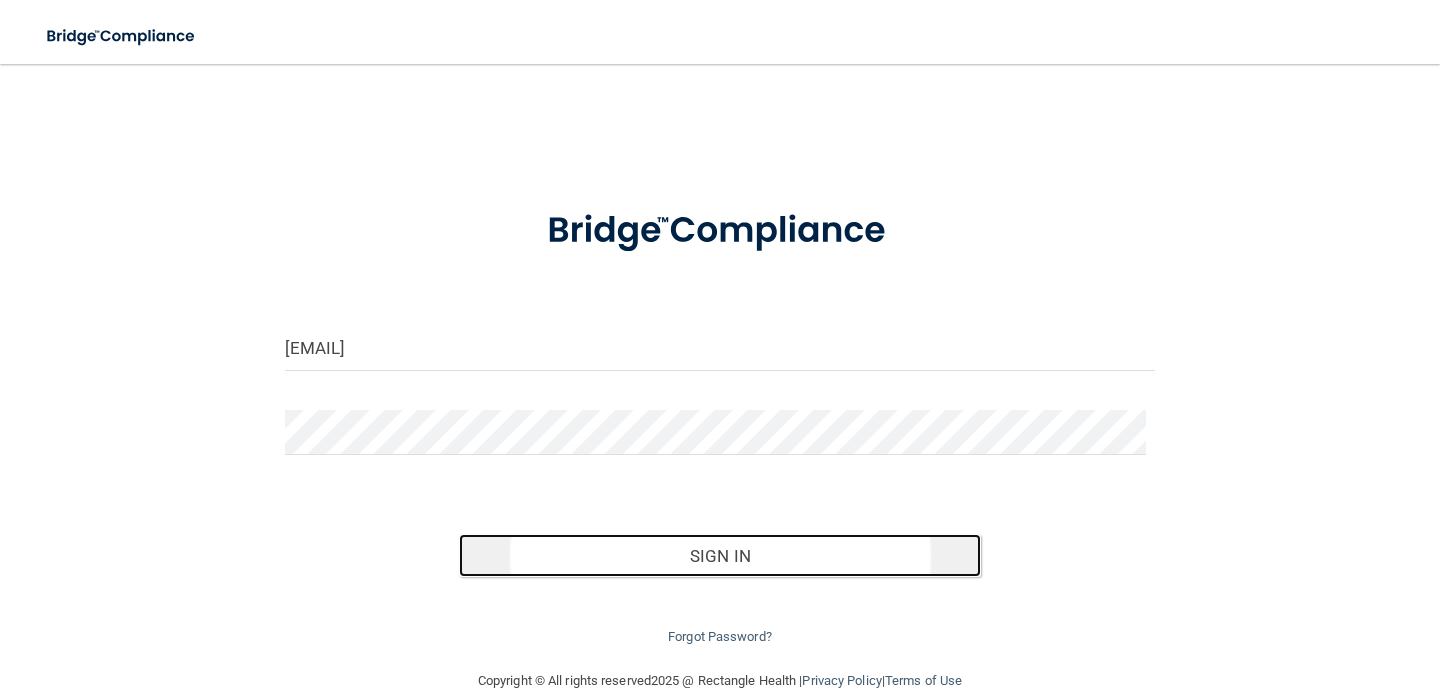 click on "Sign In" at bounding box center (720, 556) 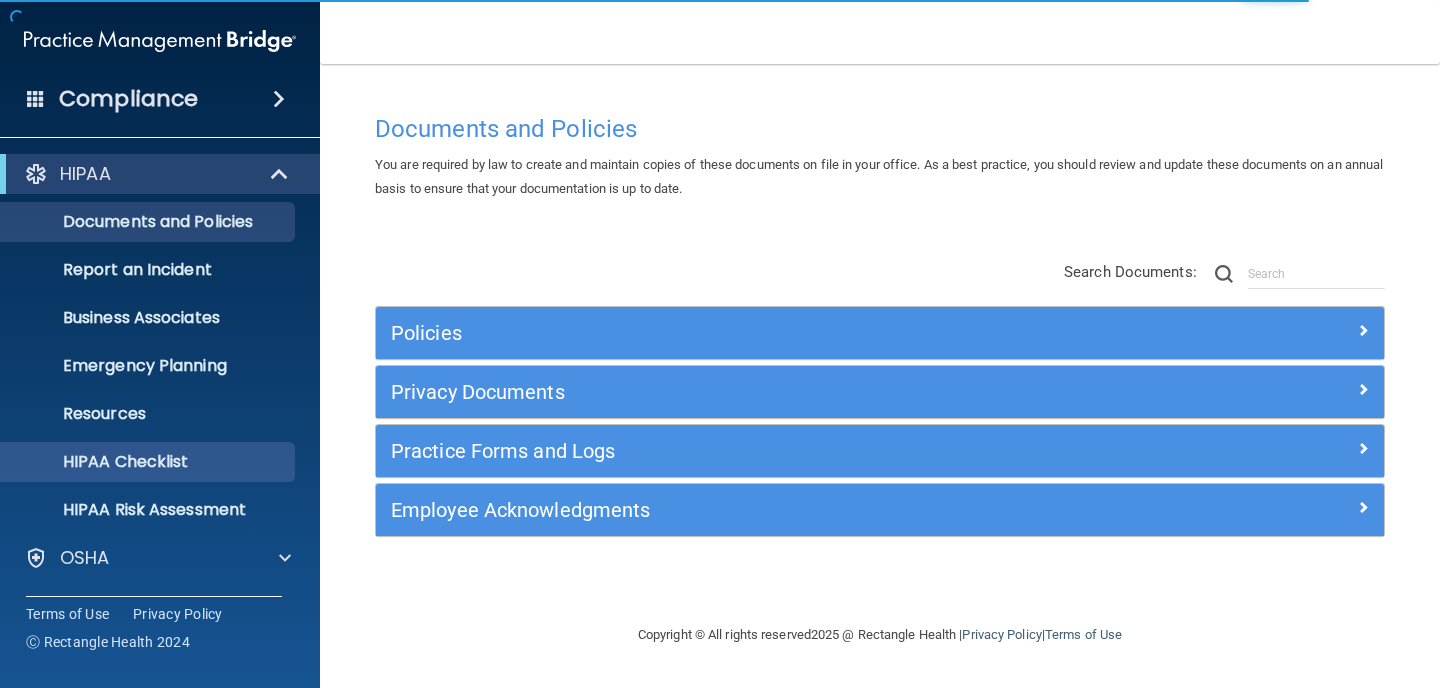 scroll, scrollTop: 69, scrollLeft: 0, axis: vertical 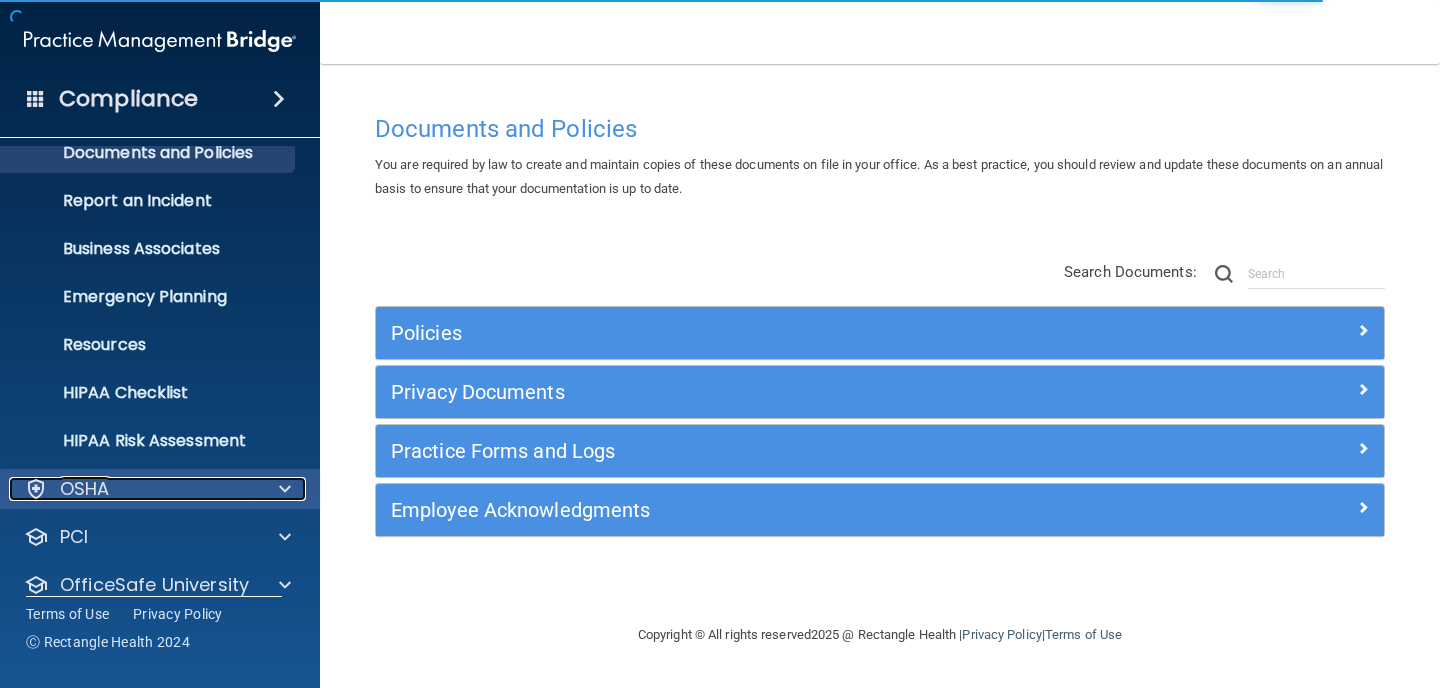 click on "OSHA" at bounding box center [133, 489] 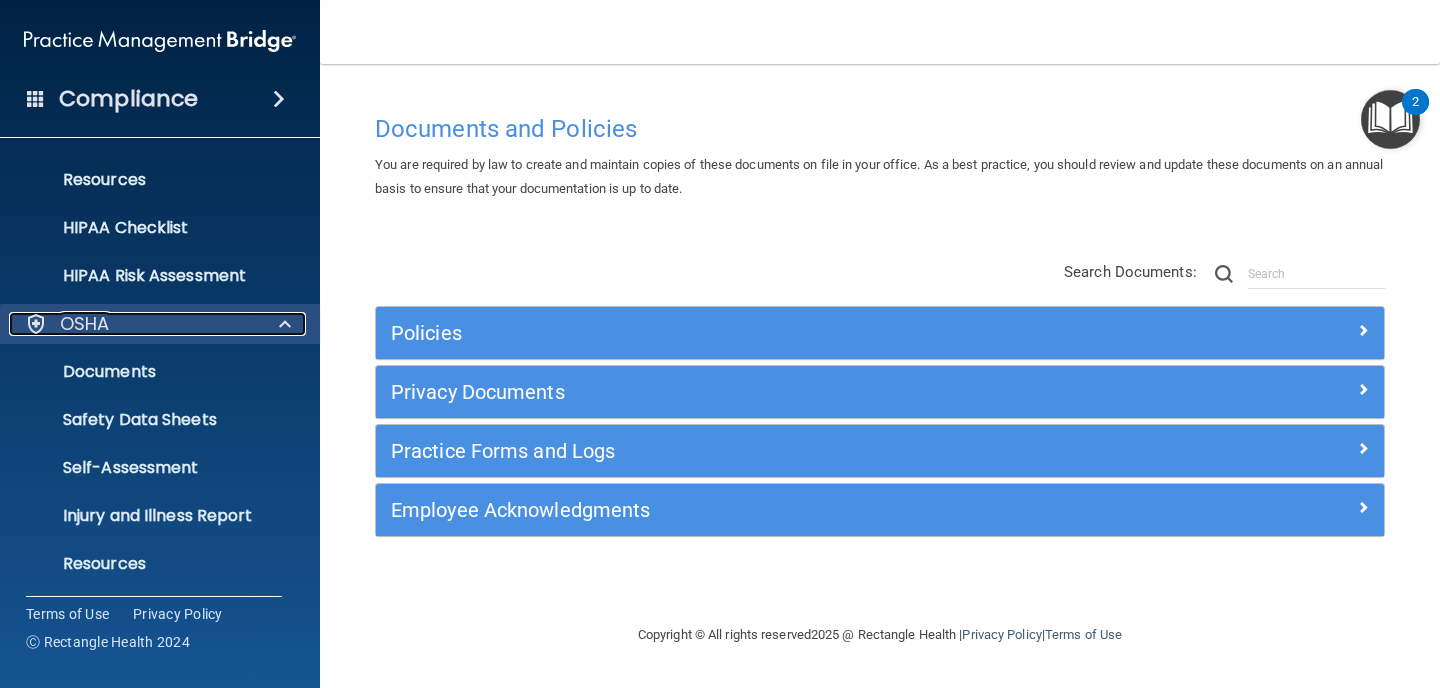 click on "OSHA" at bounding box center (133, 324) 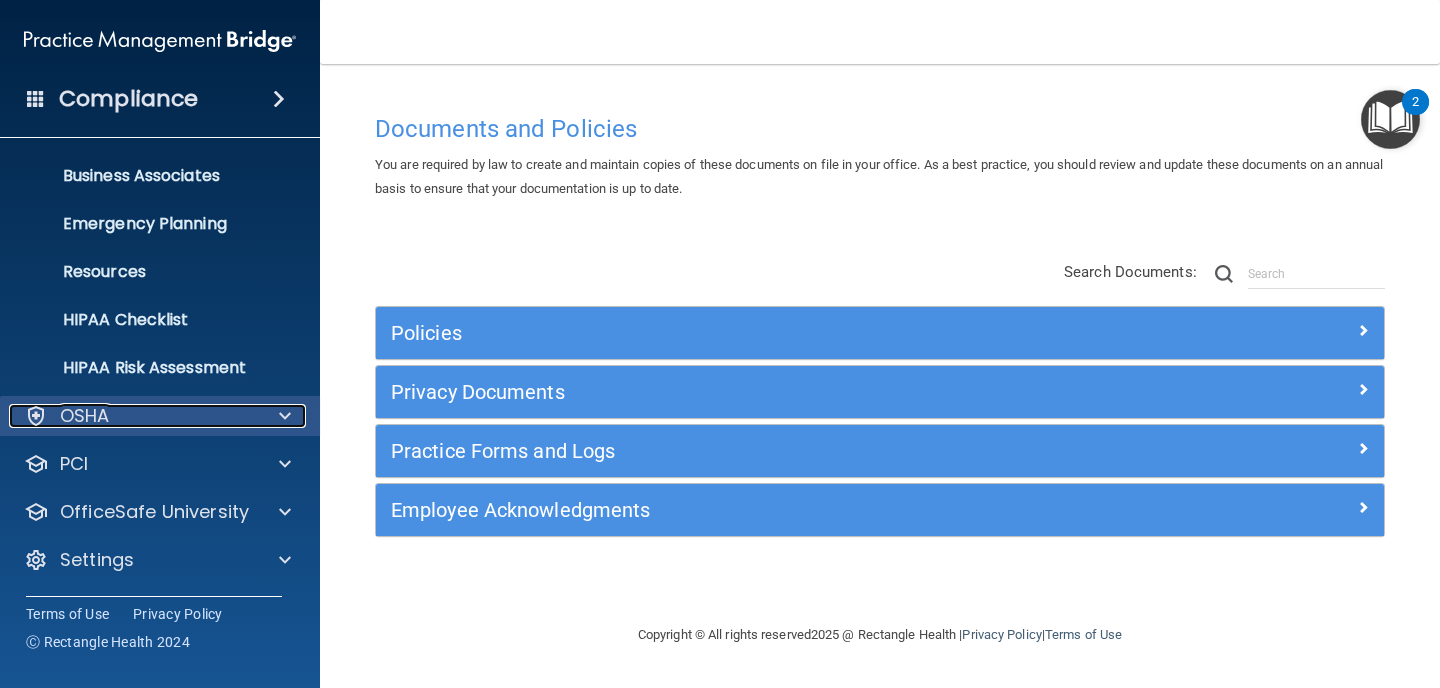 scroll, scrollTop: 142, scrollLeft: 0, axis: vertical 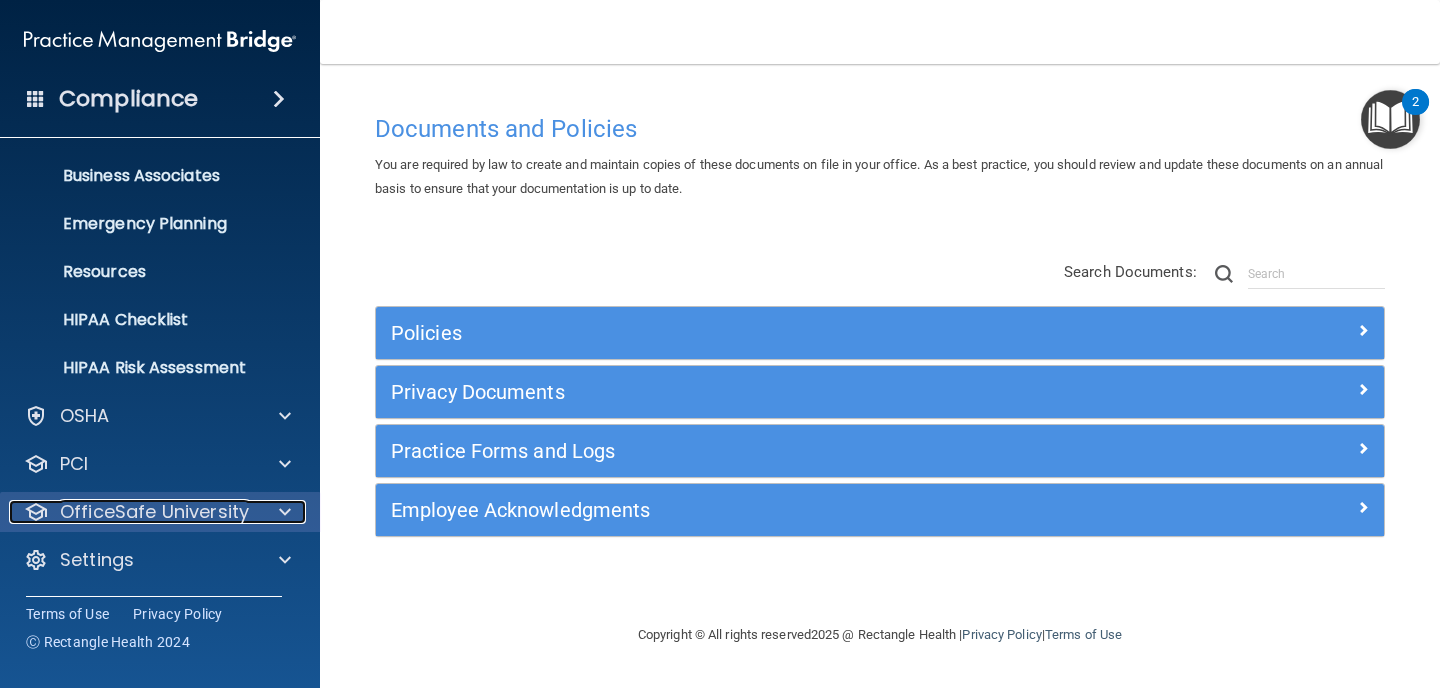 click on "OfficeSafe University" at bounding box center [154, 512] 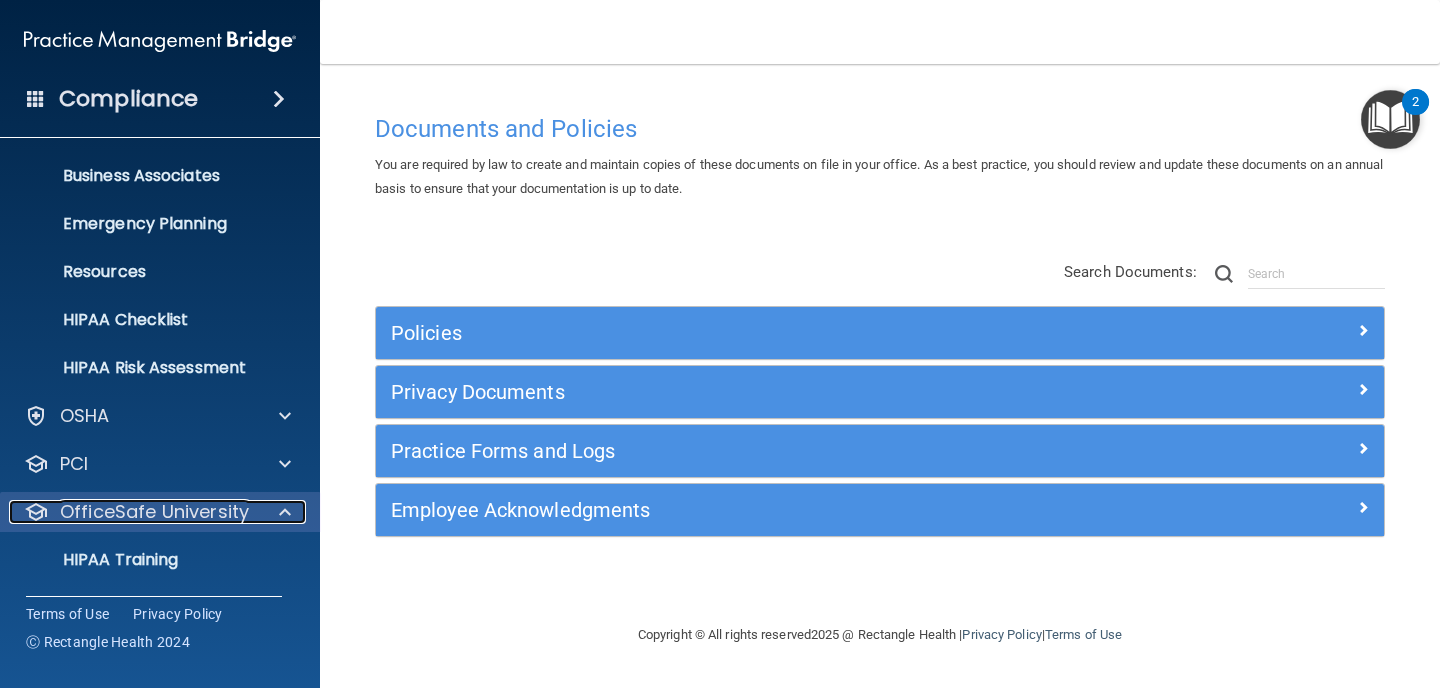 scroll, scrollTop: 286, scrollLeft: 0, axis: vertical 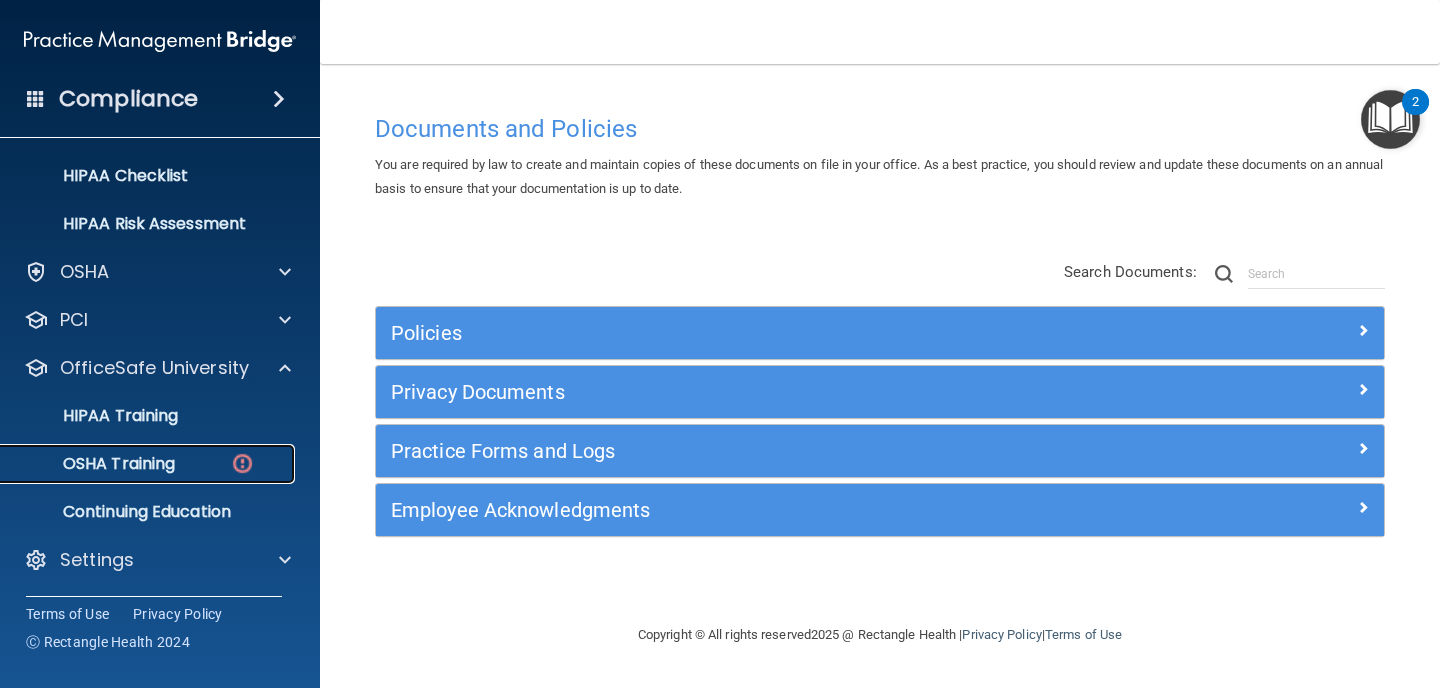 click at bounding box center [242, 463] 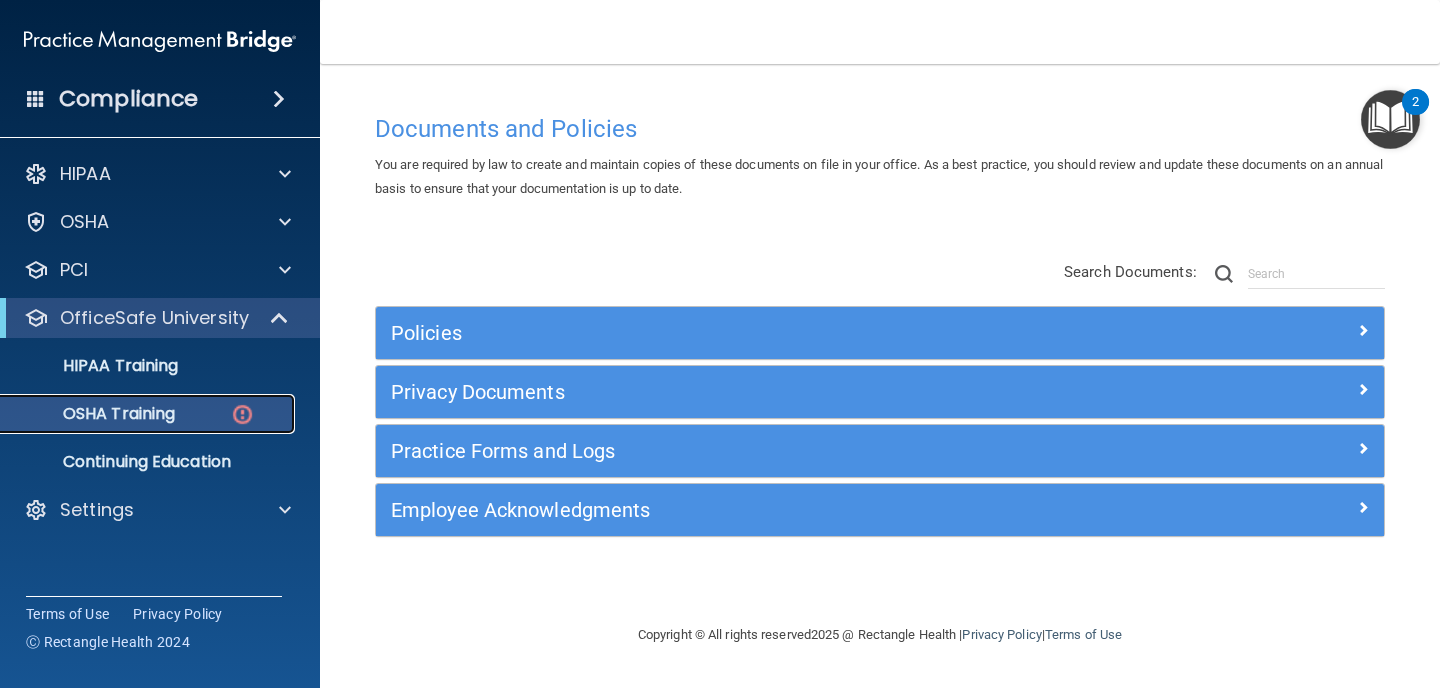 scroll, scrollTop: 0, scrollLeft: 0, axis: both 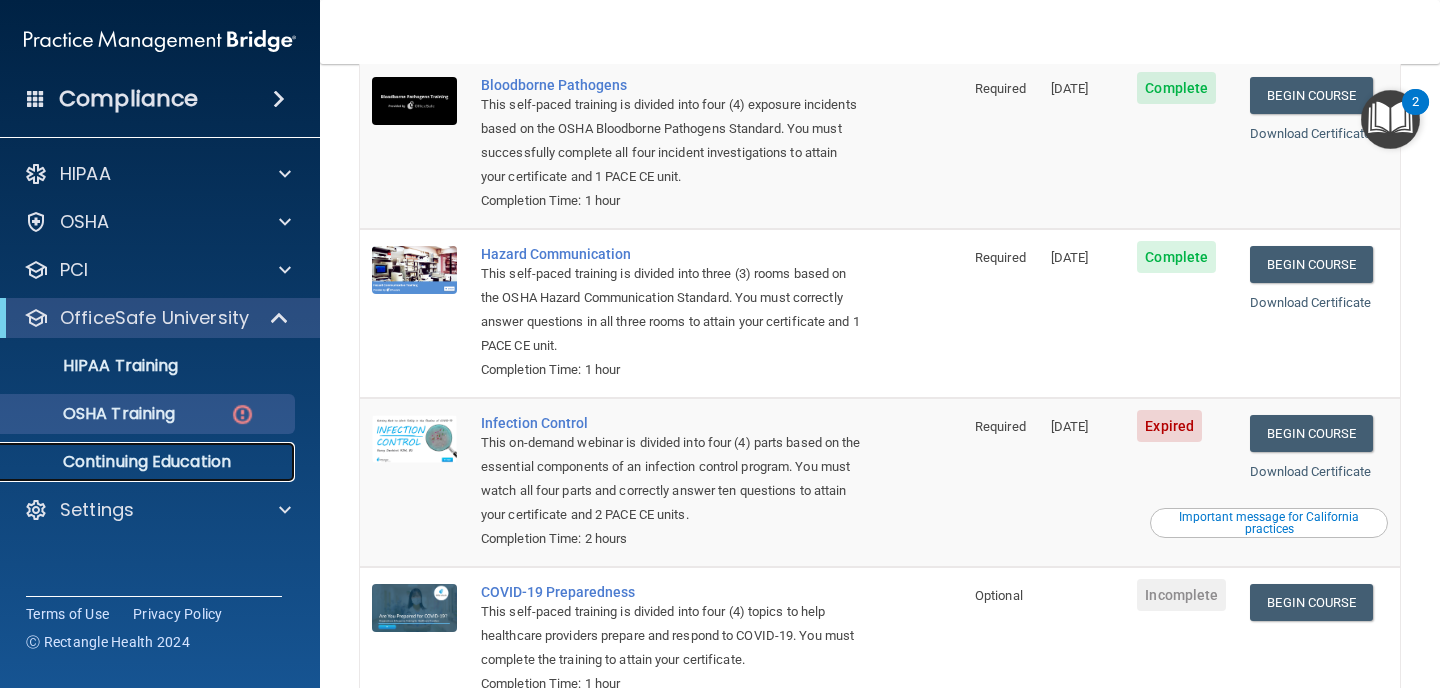 click on "Continuing Education" at bounding box center (149, 462) 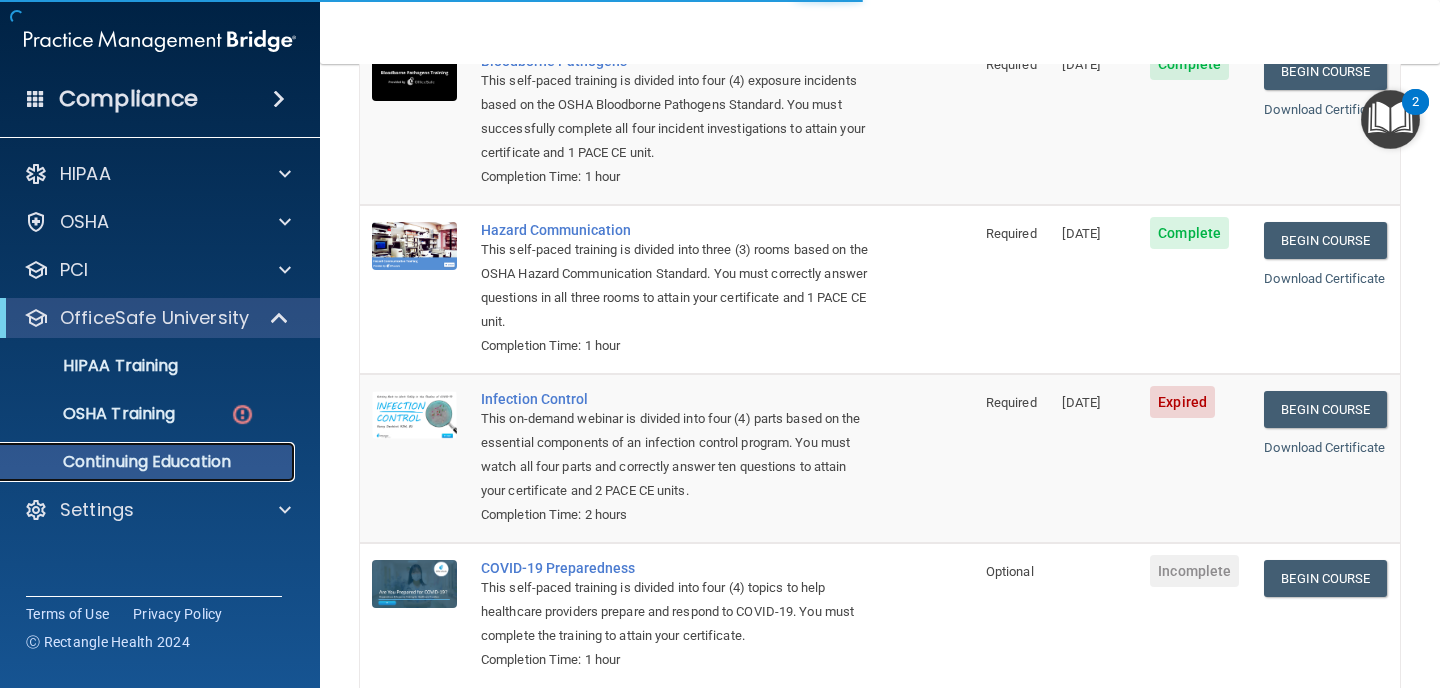 scroll, scrollTop: 0, scrollLeft: 0, axis: both 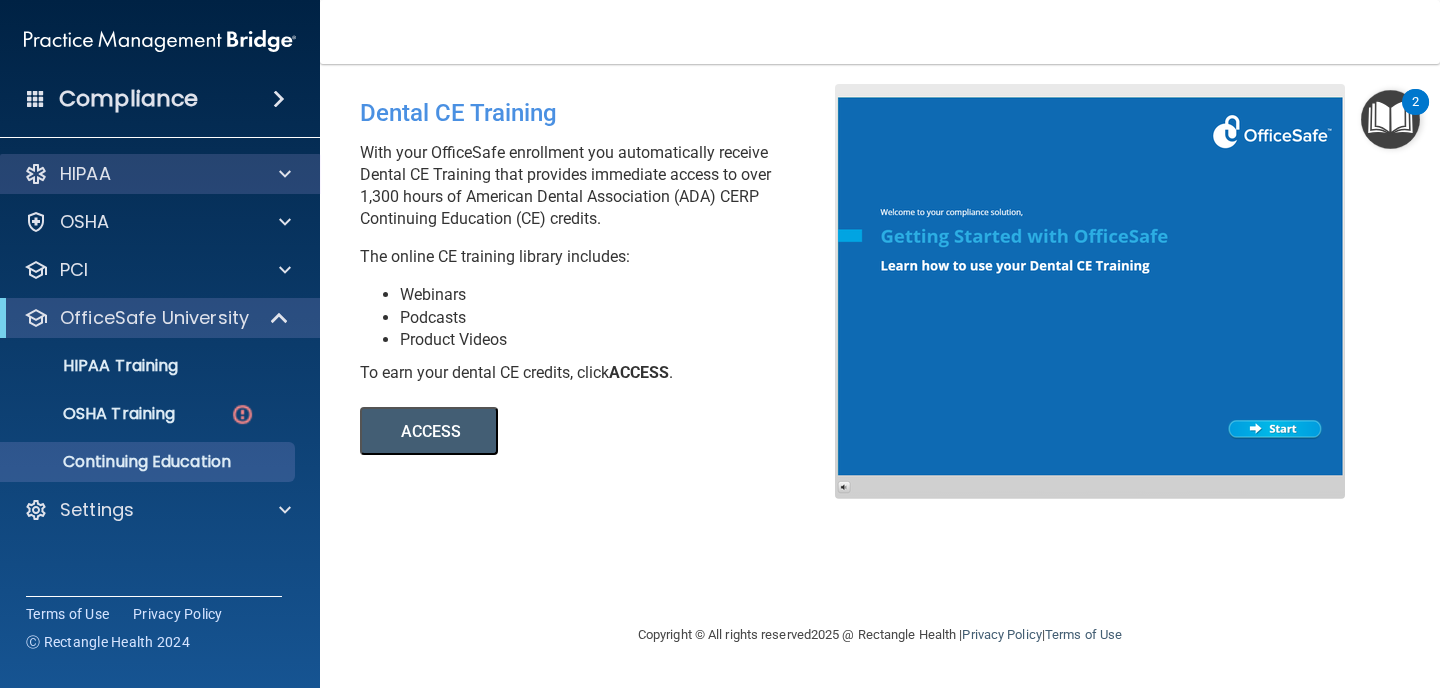 click on "HIPAA" at bounding box center [160, 174] 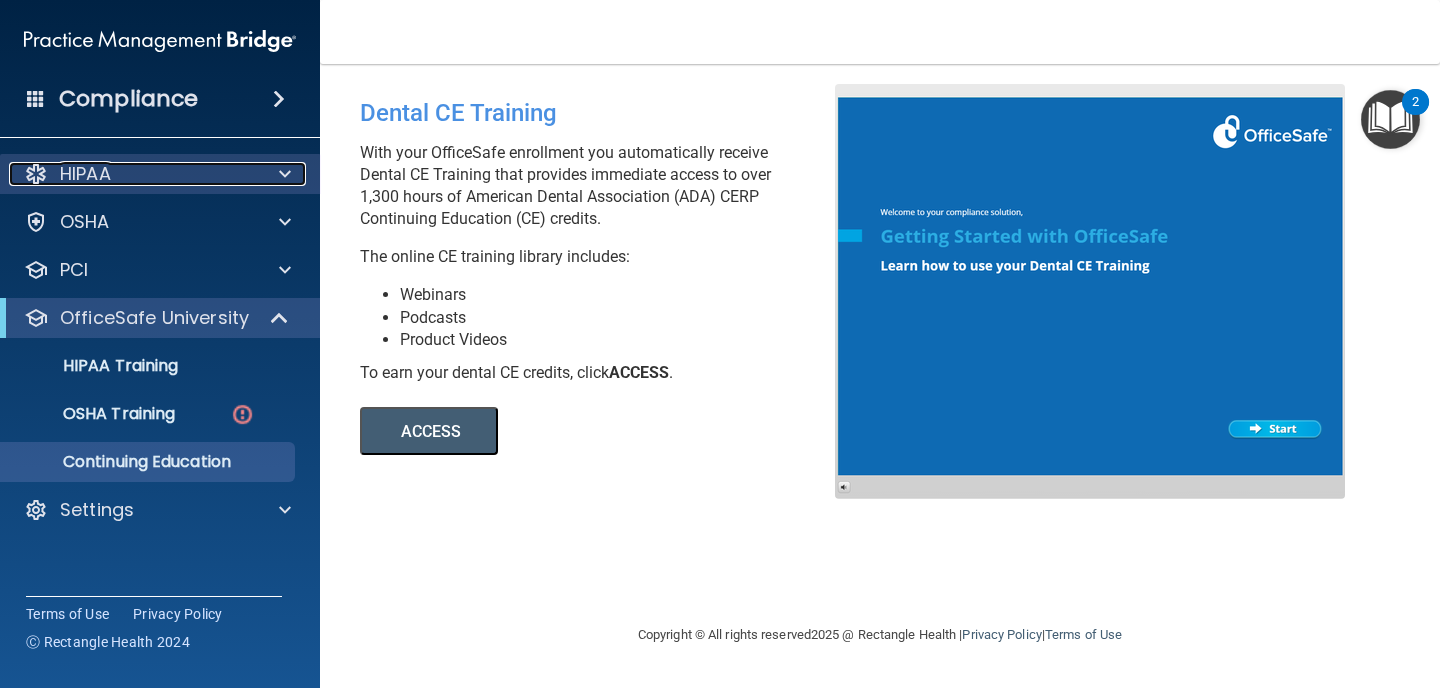 click on "HIPAA" at bounding box center (133, 174) 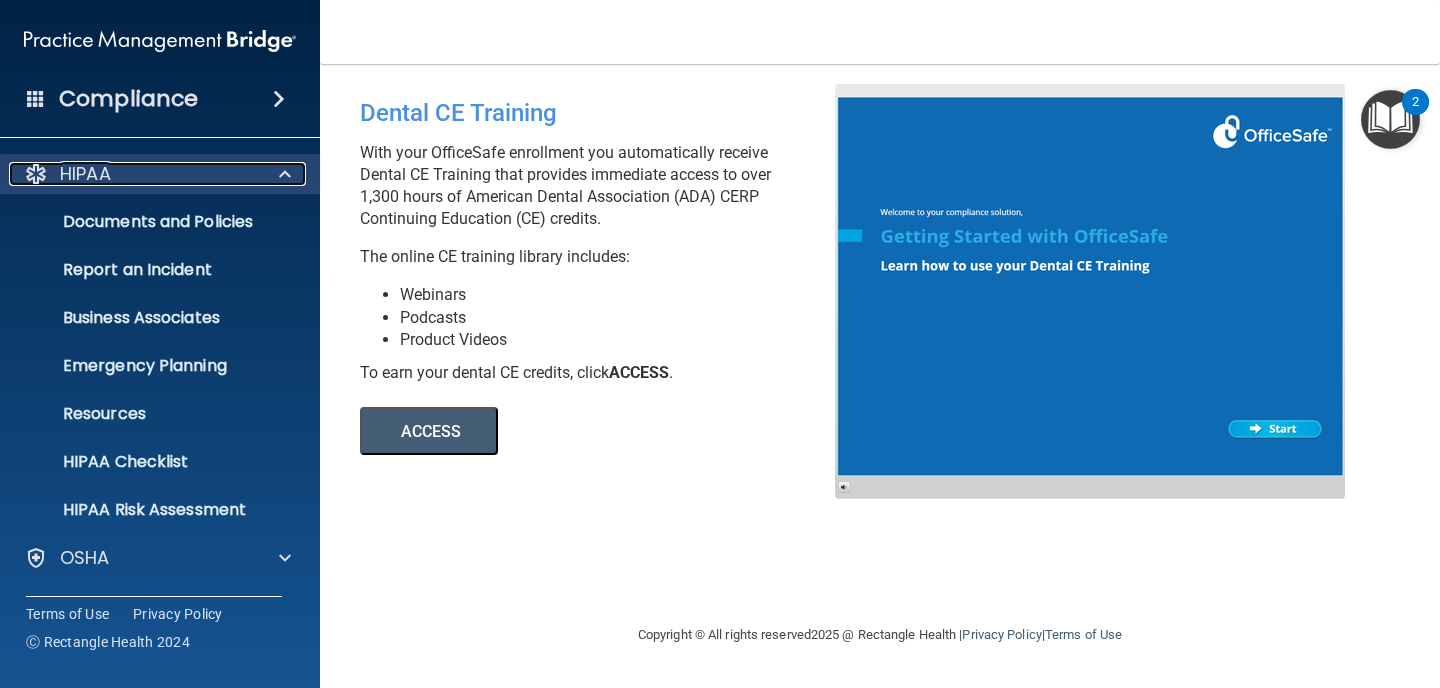 click on "HIPAA" at bounding box center [133, 174] 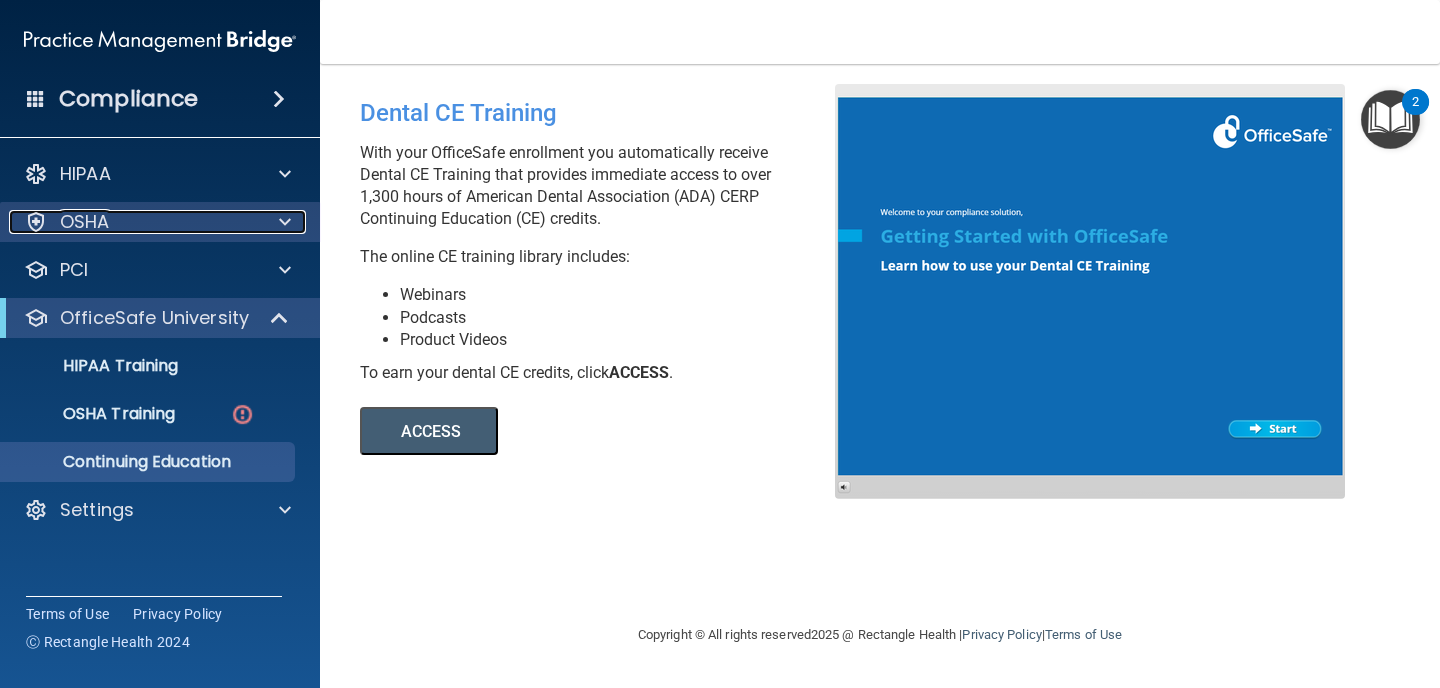 click on "OSHA" at bounding box center (133, 222) 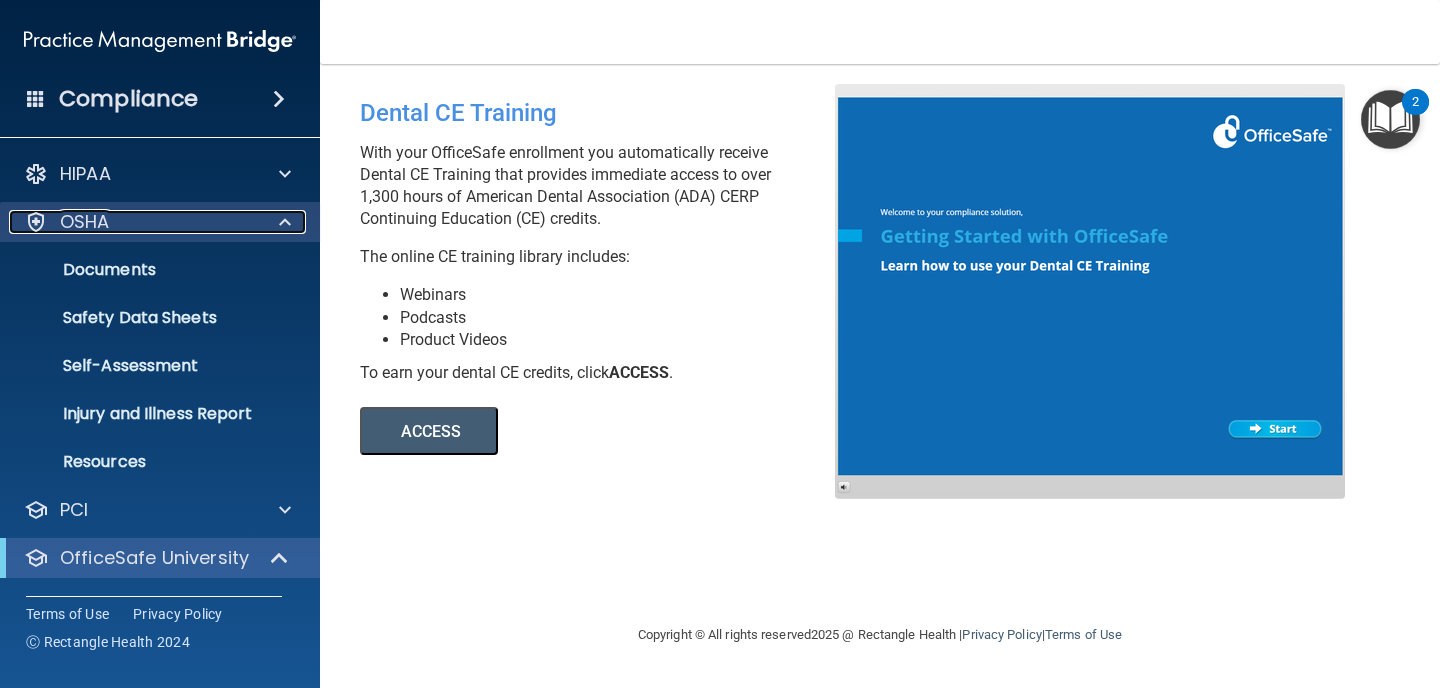 click on "OSHA" at bounding box center (133, 222) 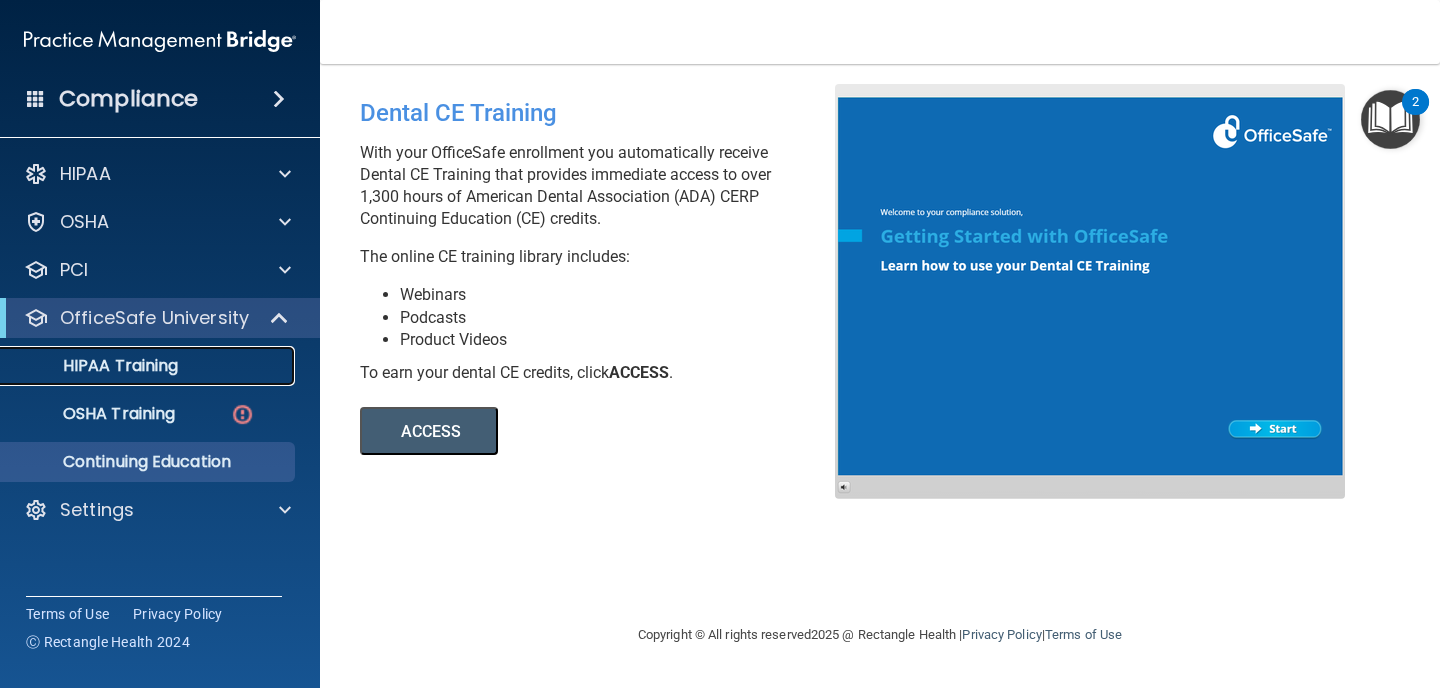 click on "HIPAA Training" at bounding box center (95, 366) 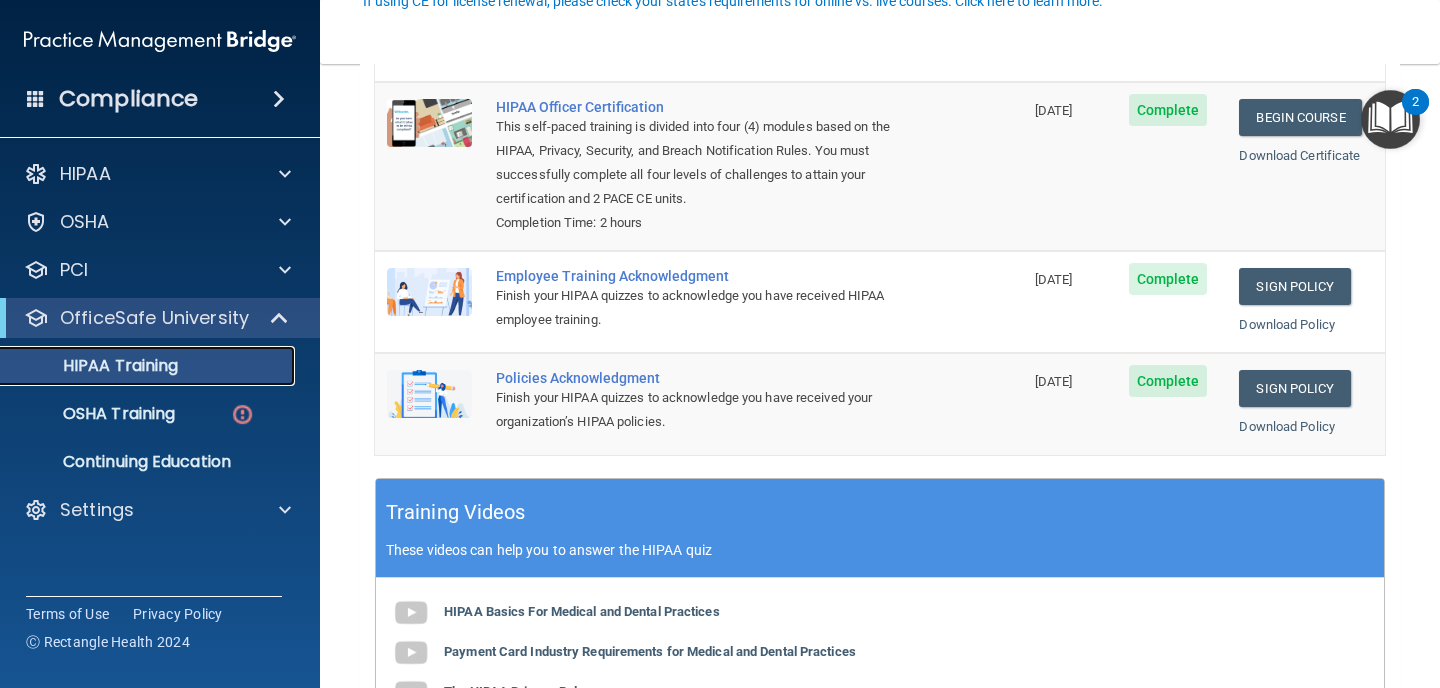 scroll, scrollTop: 311, scrollLeft: 0, axis: vertical 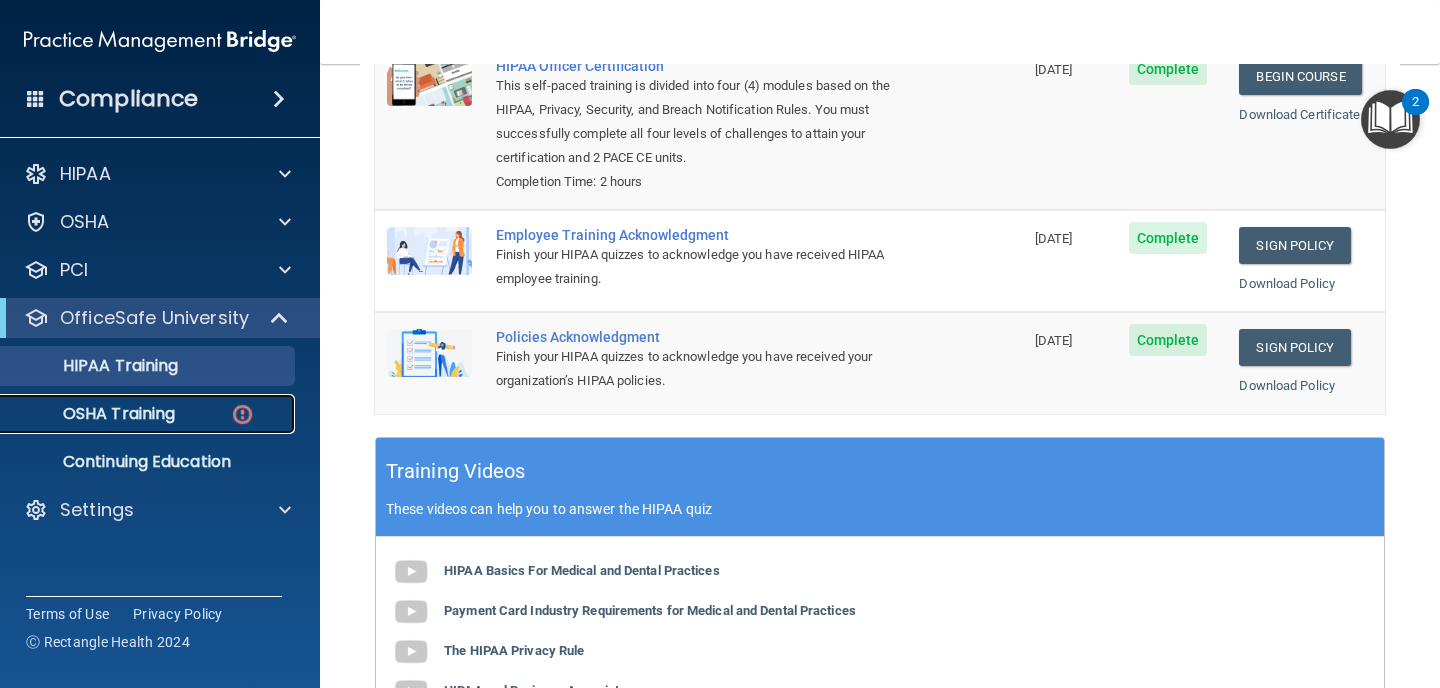 click on "OSHA Training" at bounding box center [137, 414] 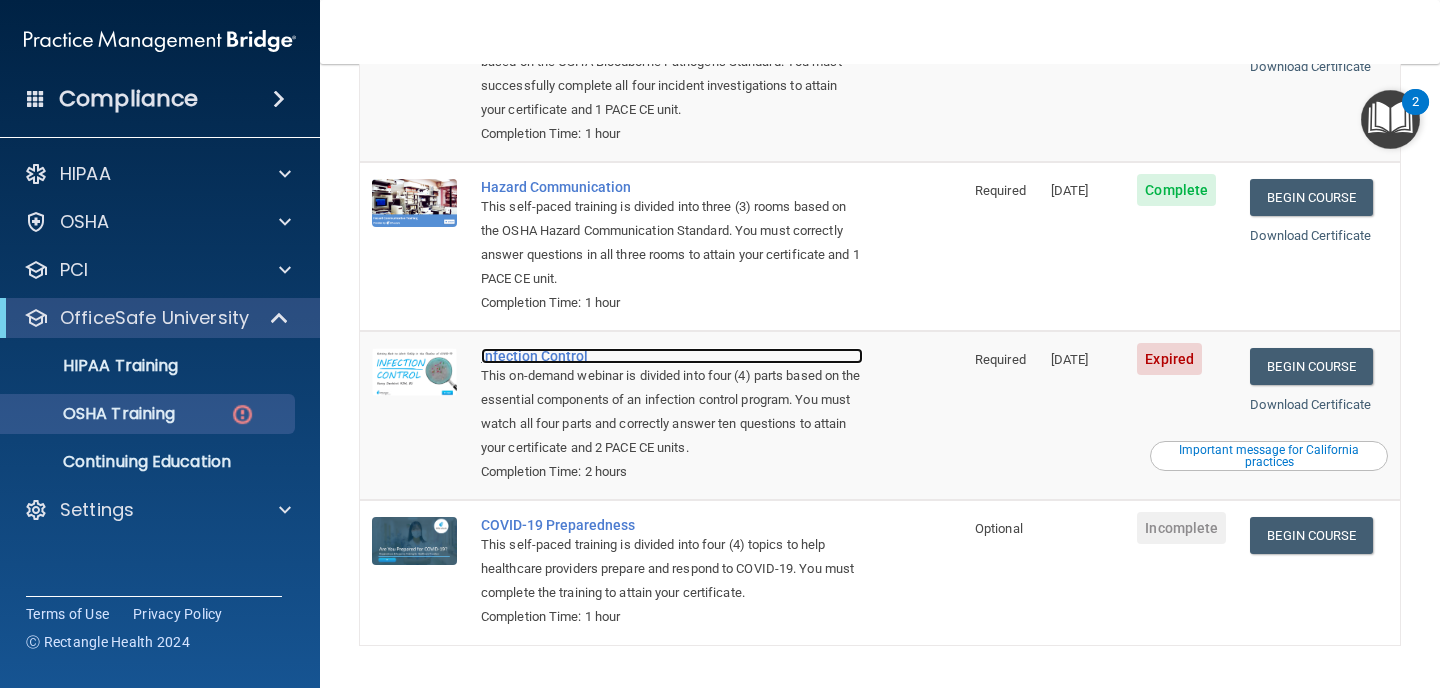 click on "Infection Control" at bounding box center (672, 356) 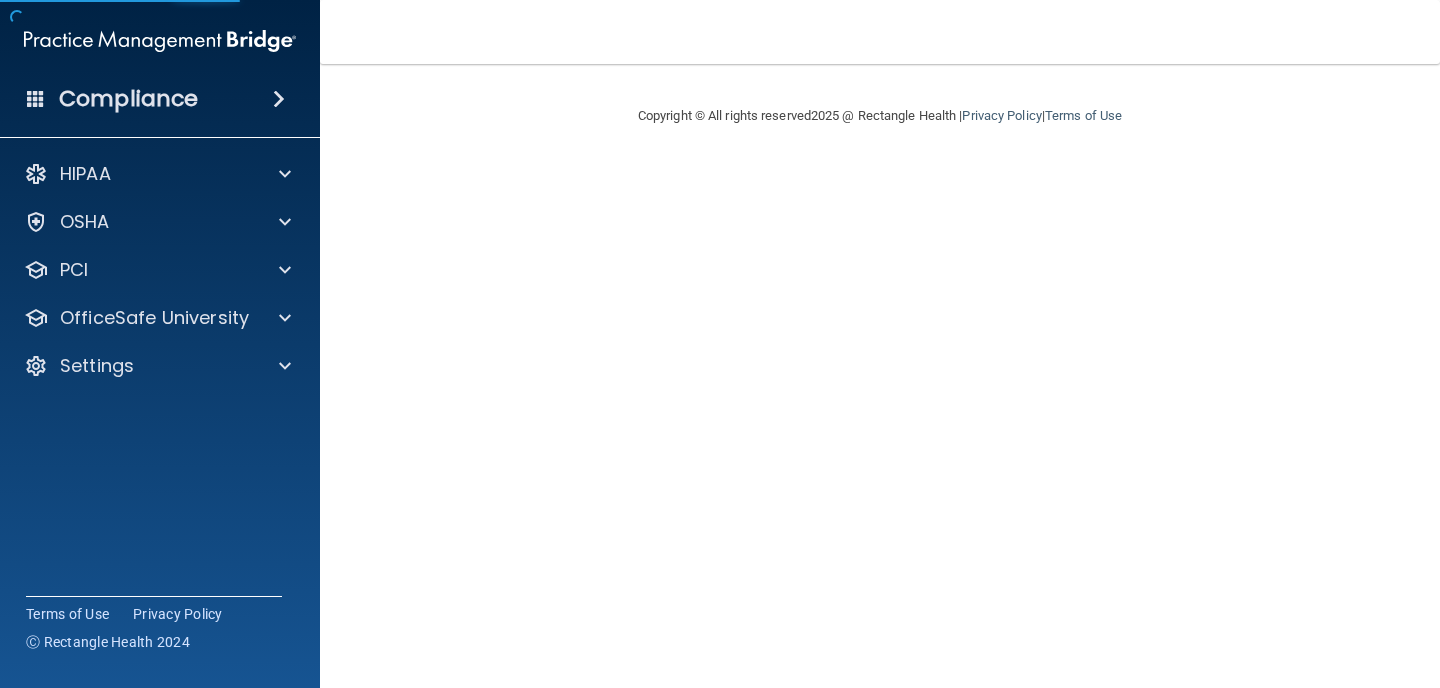 scroll, scrollTop: 0, scrollLeft: 0, axis: both 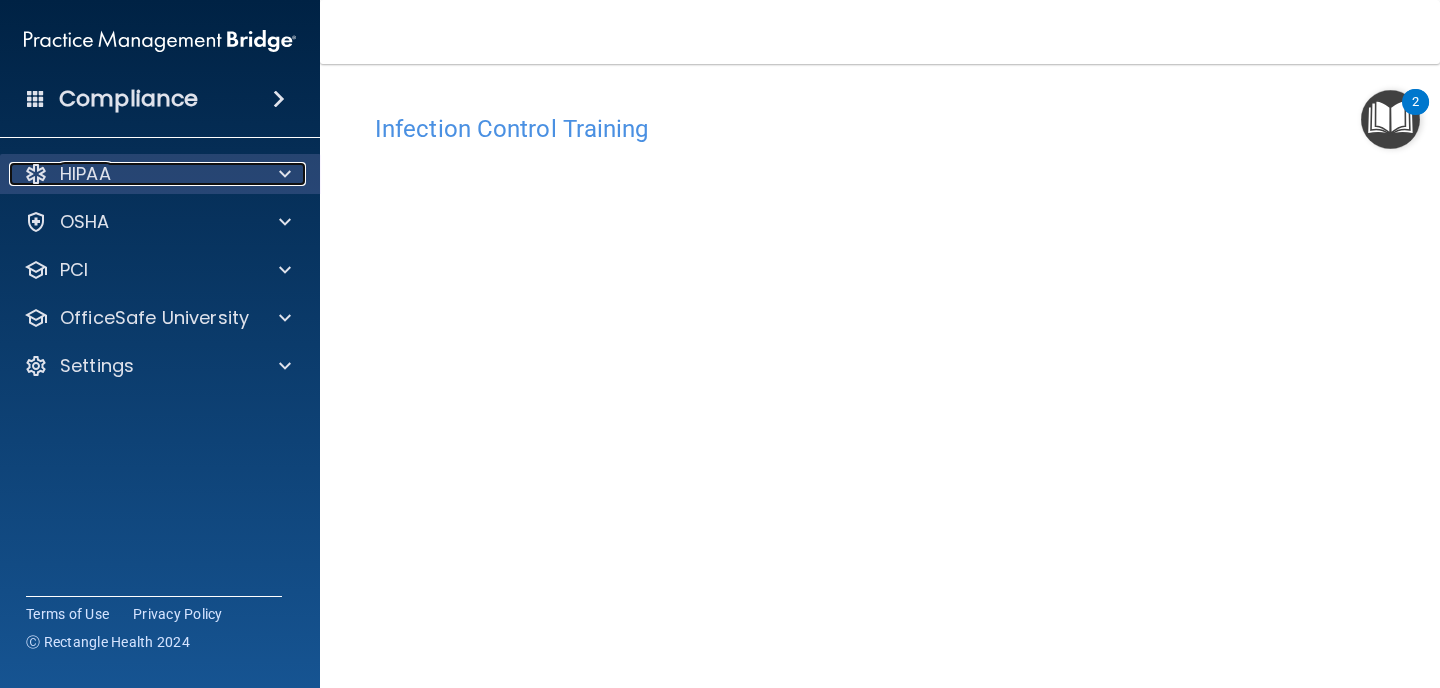click on "HIPAA" at bounding box center (85, 174) 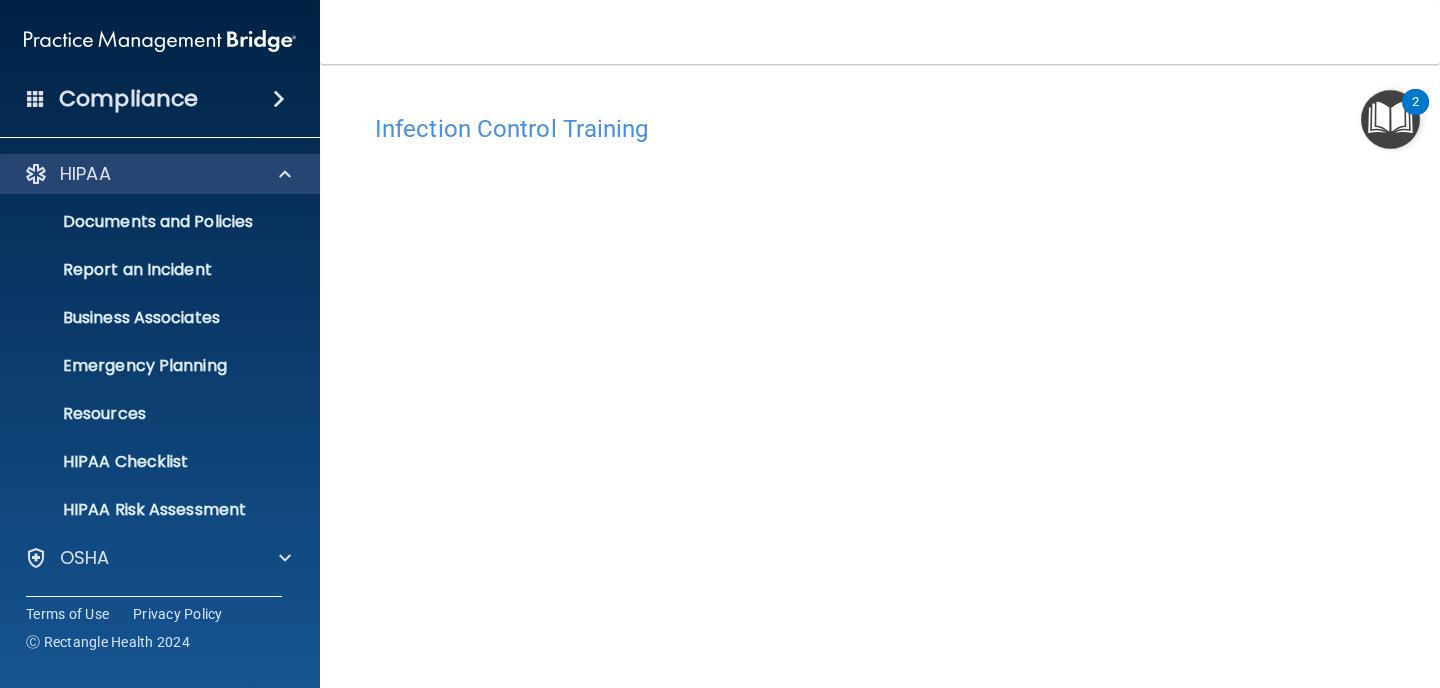 click on "HIPAA" at bounding box center (160, 174) 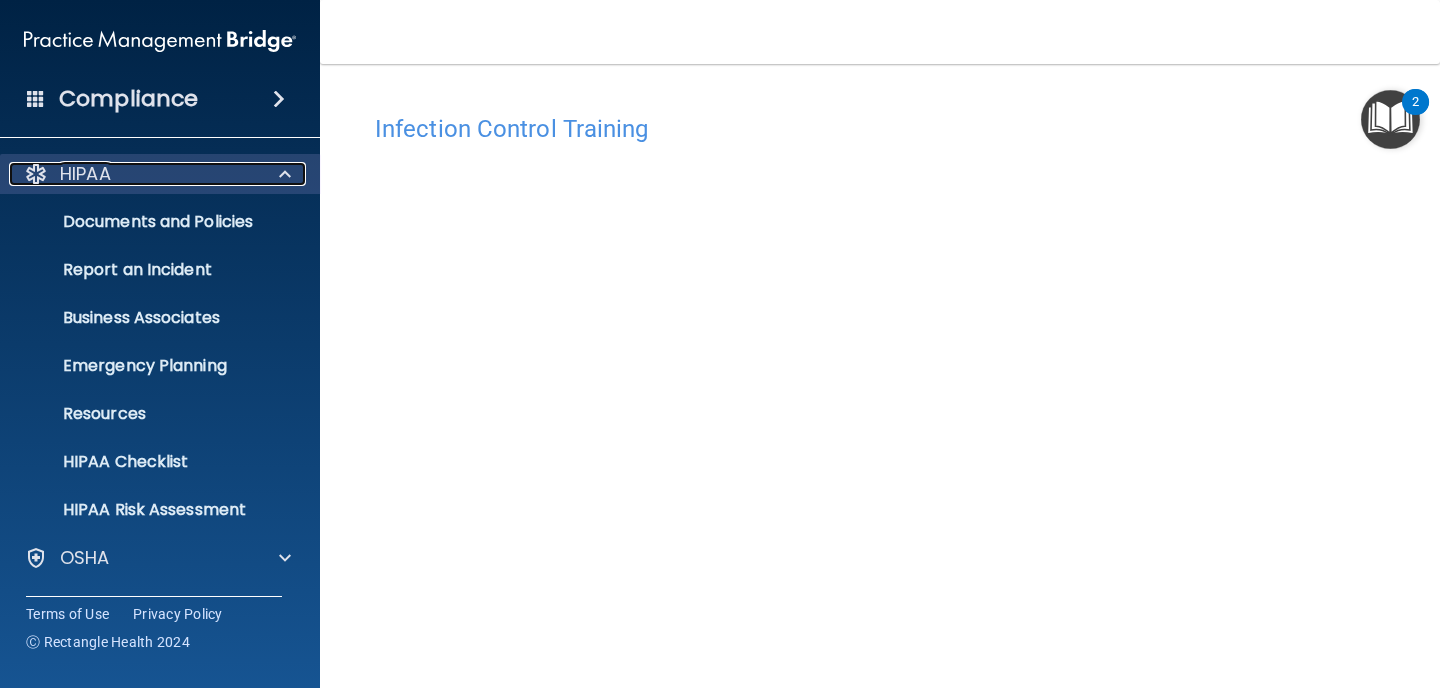 click at bounding box center [285, 174] 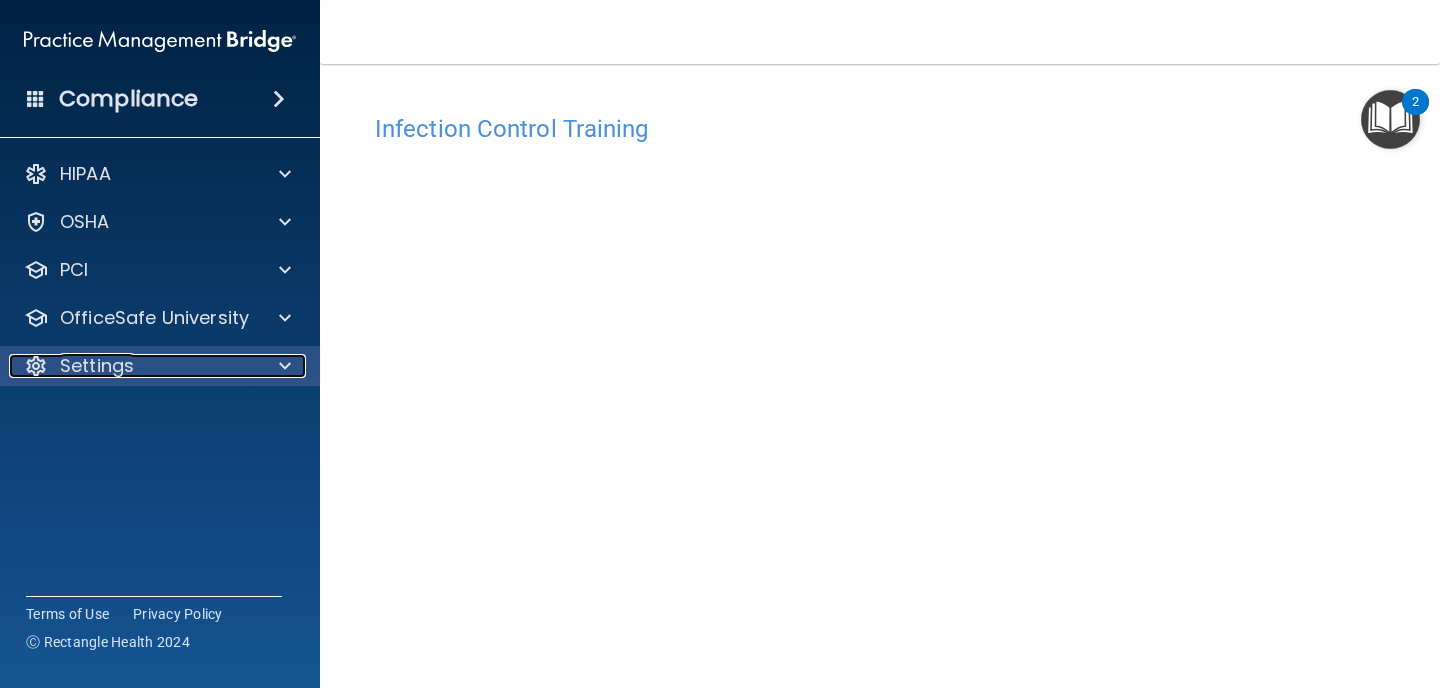 click at bounding box center [285, 366] 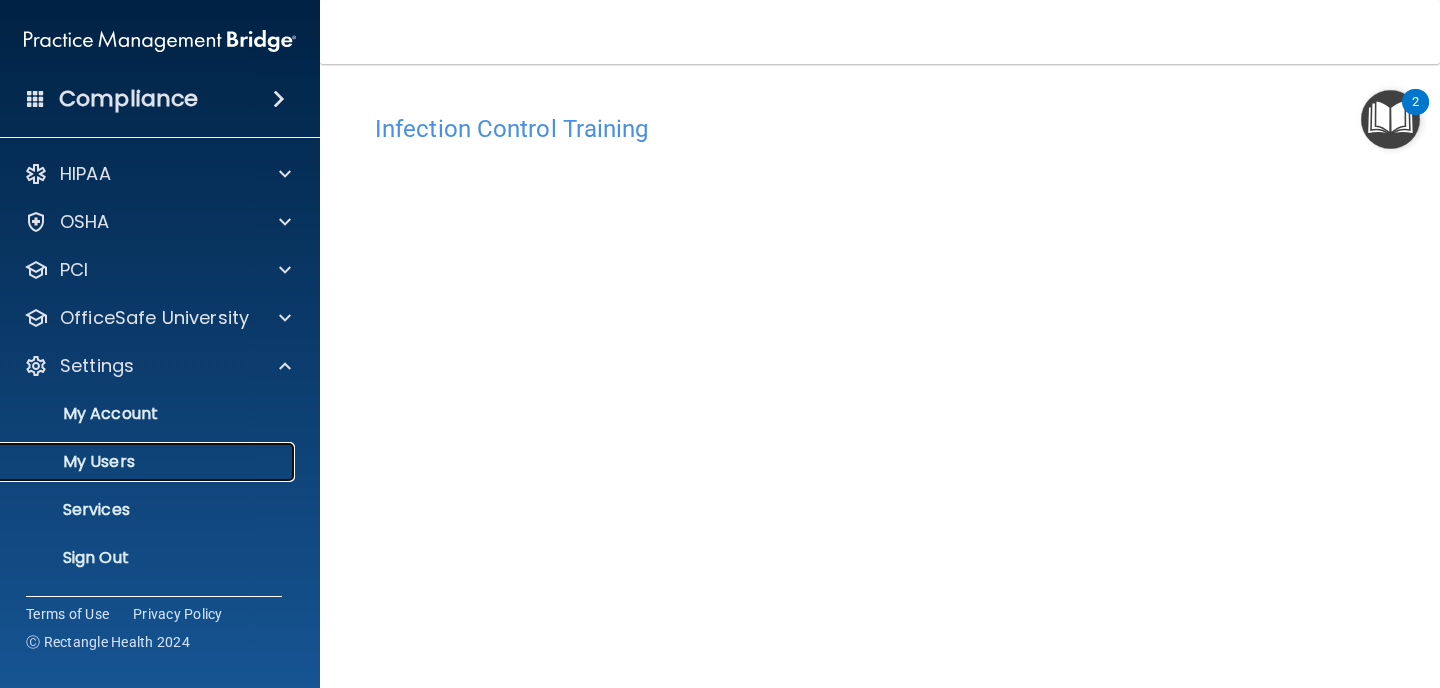 click on "My Users" at bounding box center (149, 462) 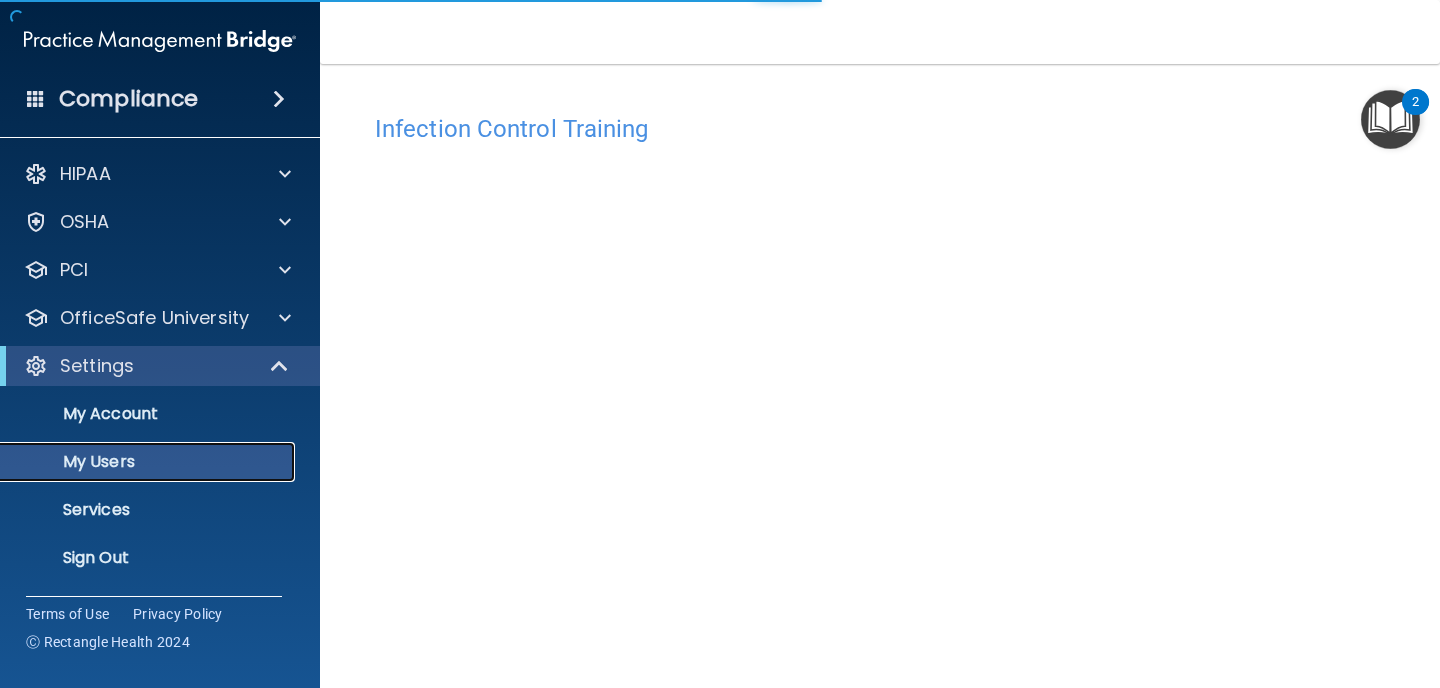 select on "20" 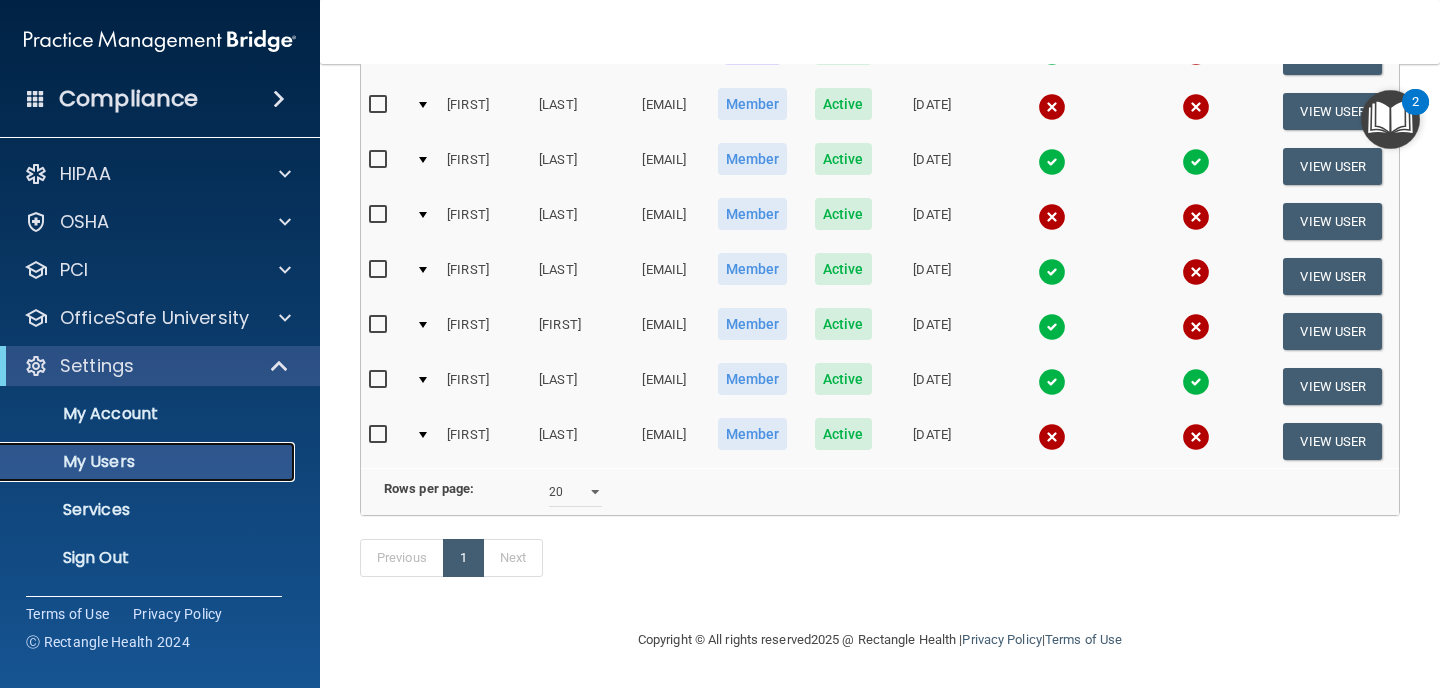 scroll, scrollTop: 623, scrollLeft: 0, axis: vertical 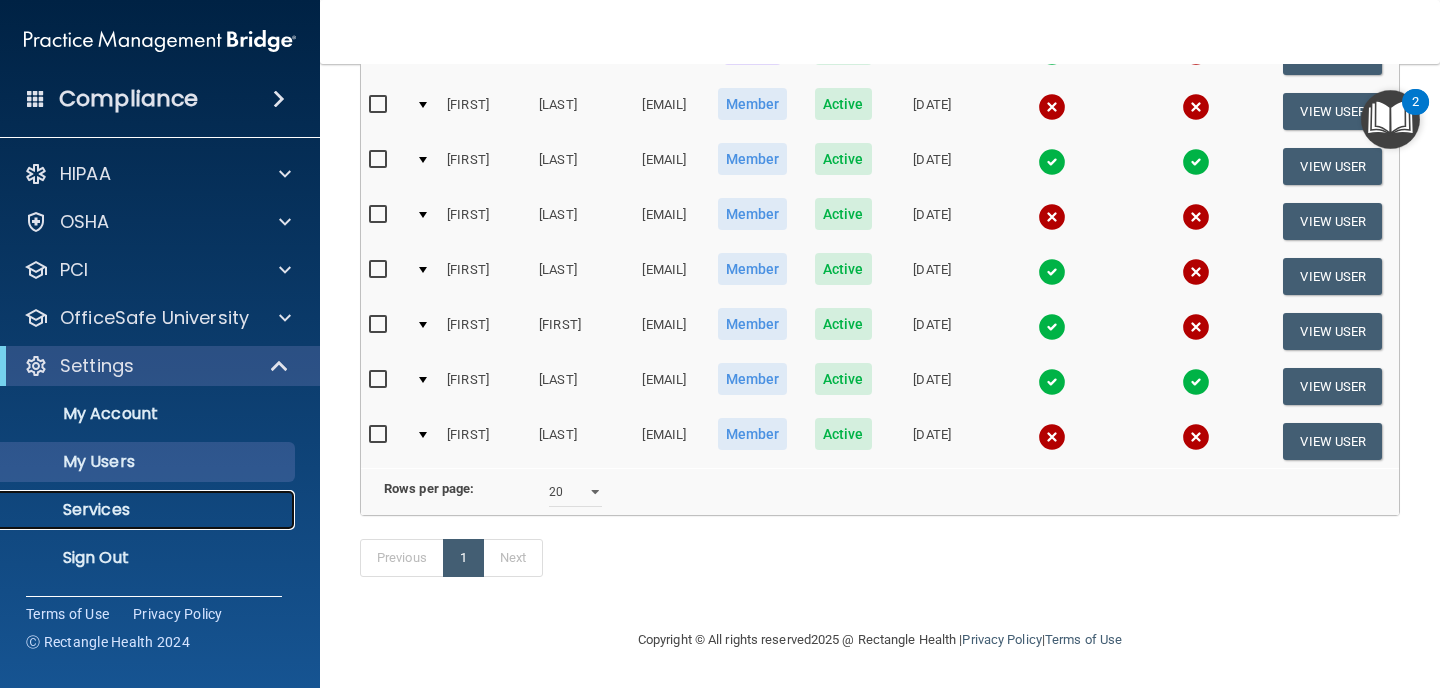 click on "Services" at bounding box center [149, 510] 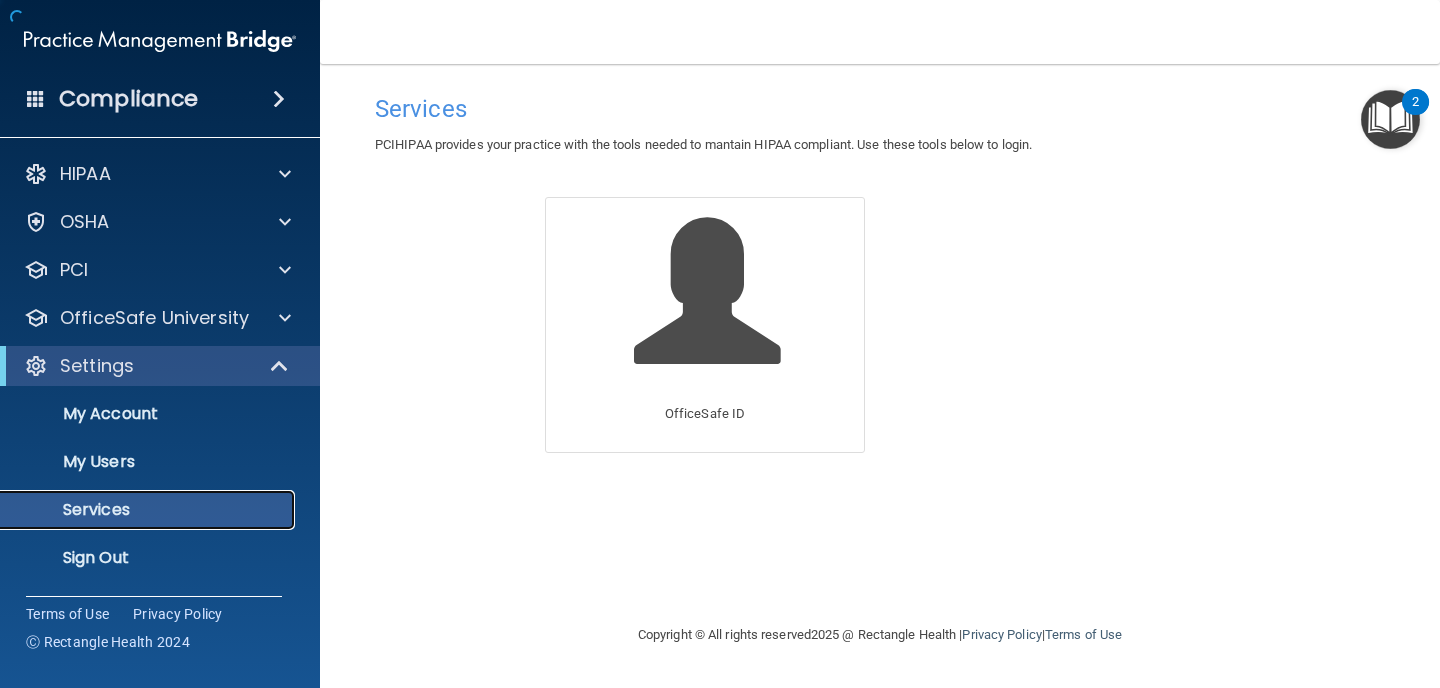 scroll, scrollTop: 0, scrollLeft: 0, axis: both 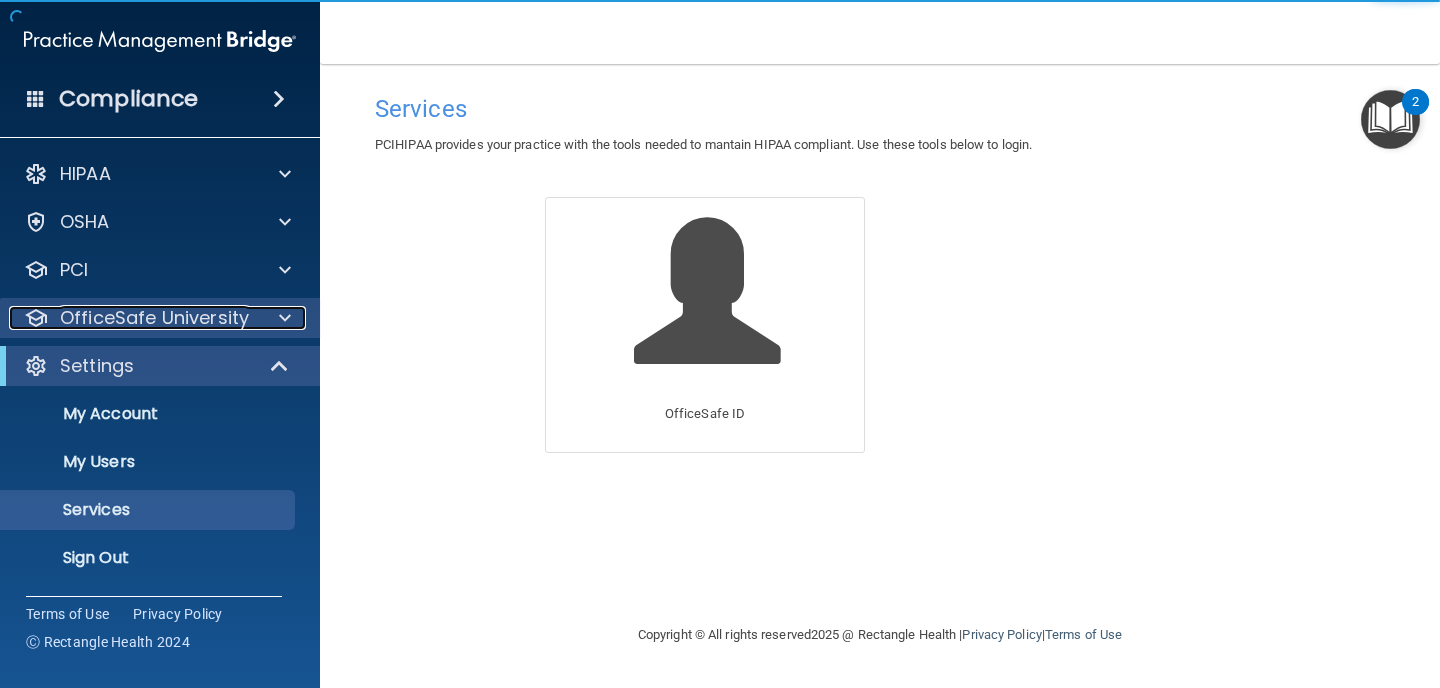 click on "OfficeSafe University" at bounding box center (154, 318) 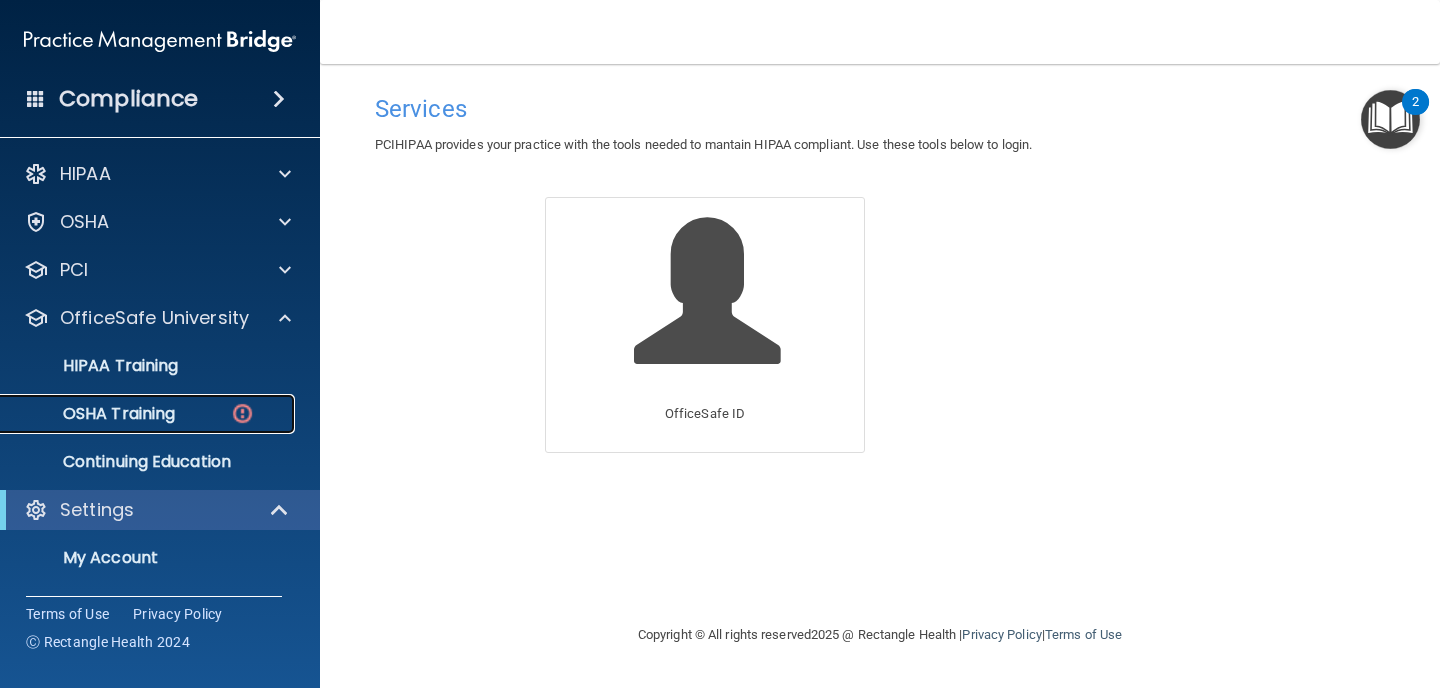 click on "OSHA Training" at bounding box center (94, 414) 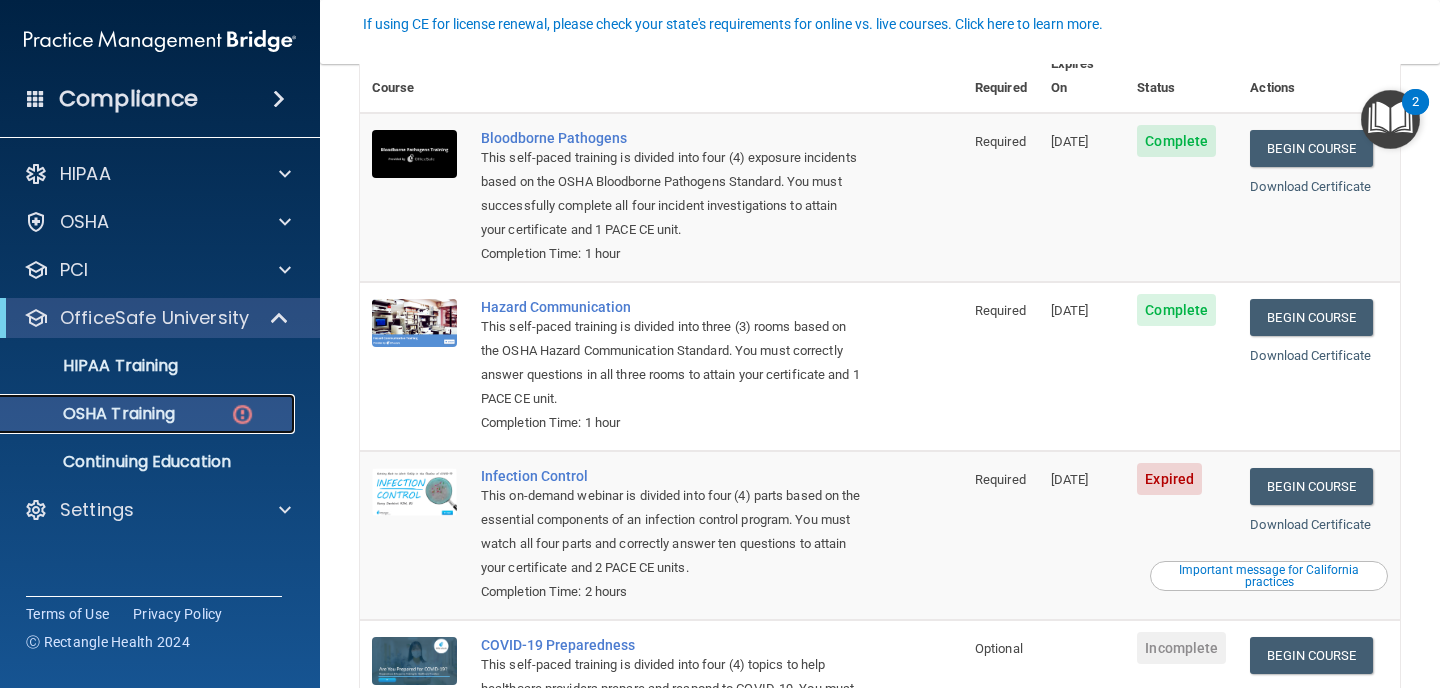 scroll, scrollTop: 347, scrollLeft: 0, axis: vertical 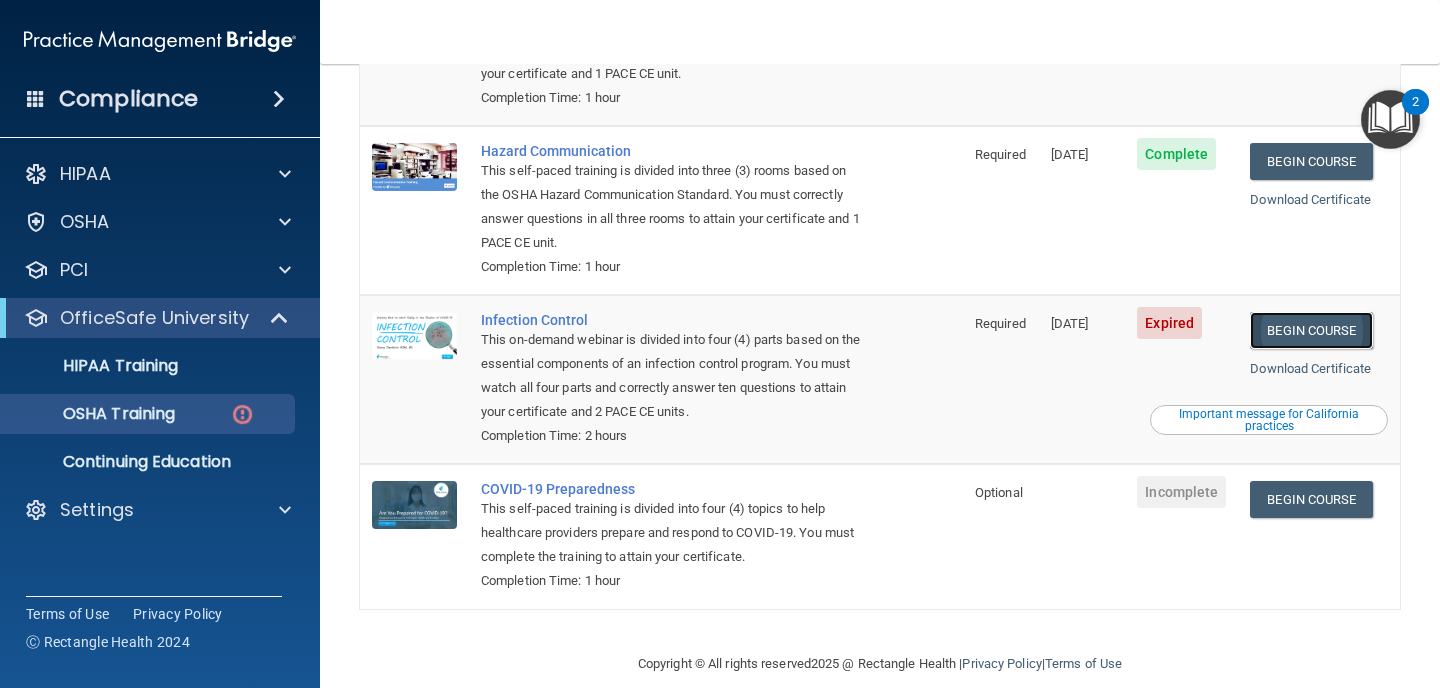 click on "Begin Course" at bounding box center (1311, 330) 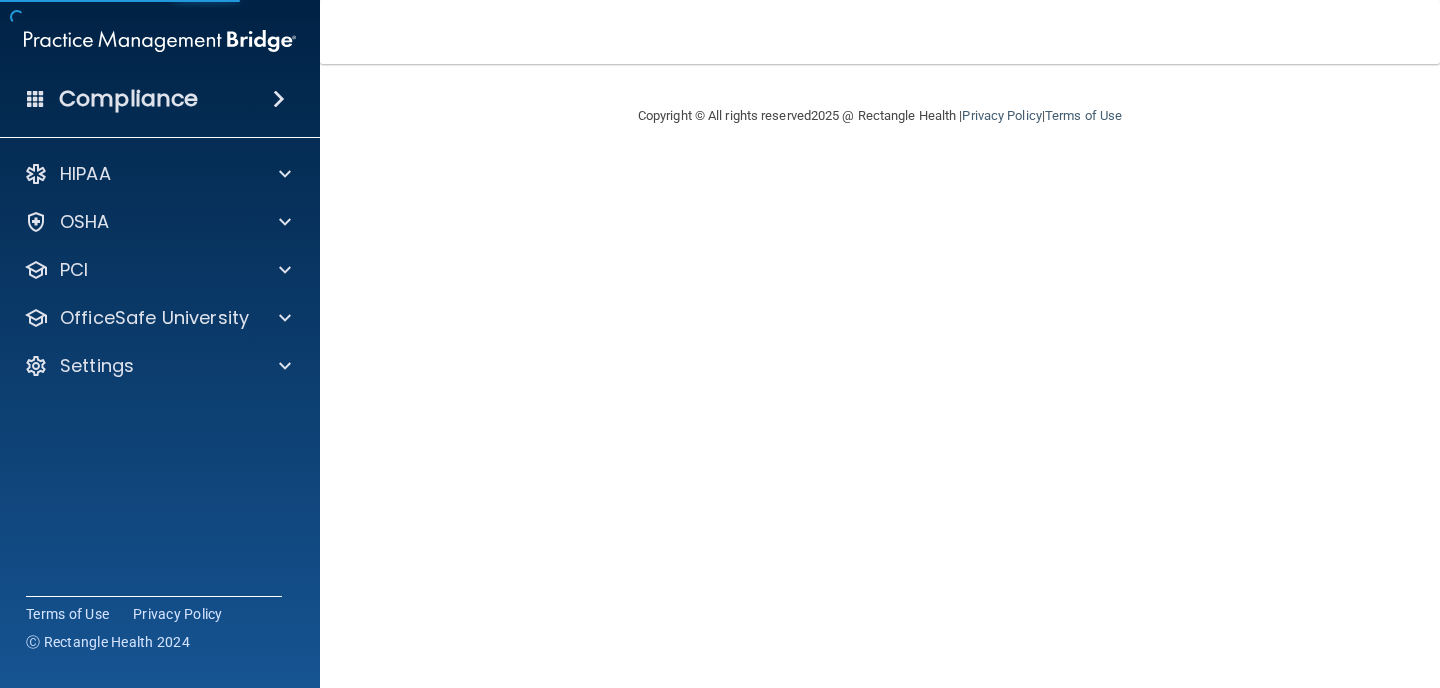 scroll, scrollTop: 0, scrollLeft: 0, axis: both 